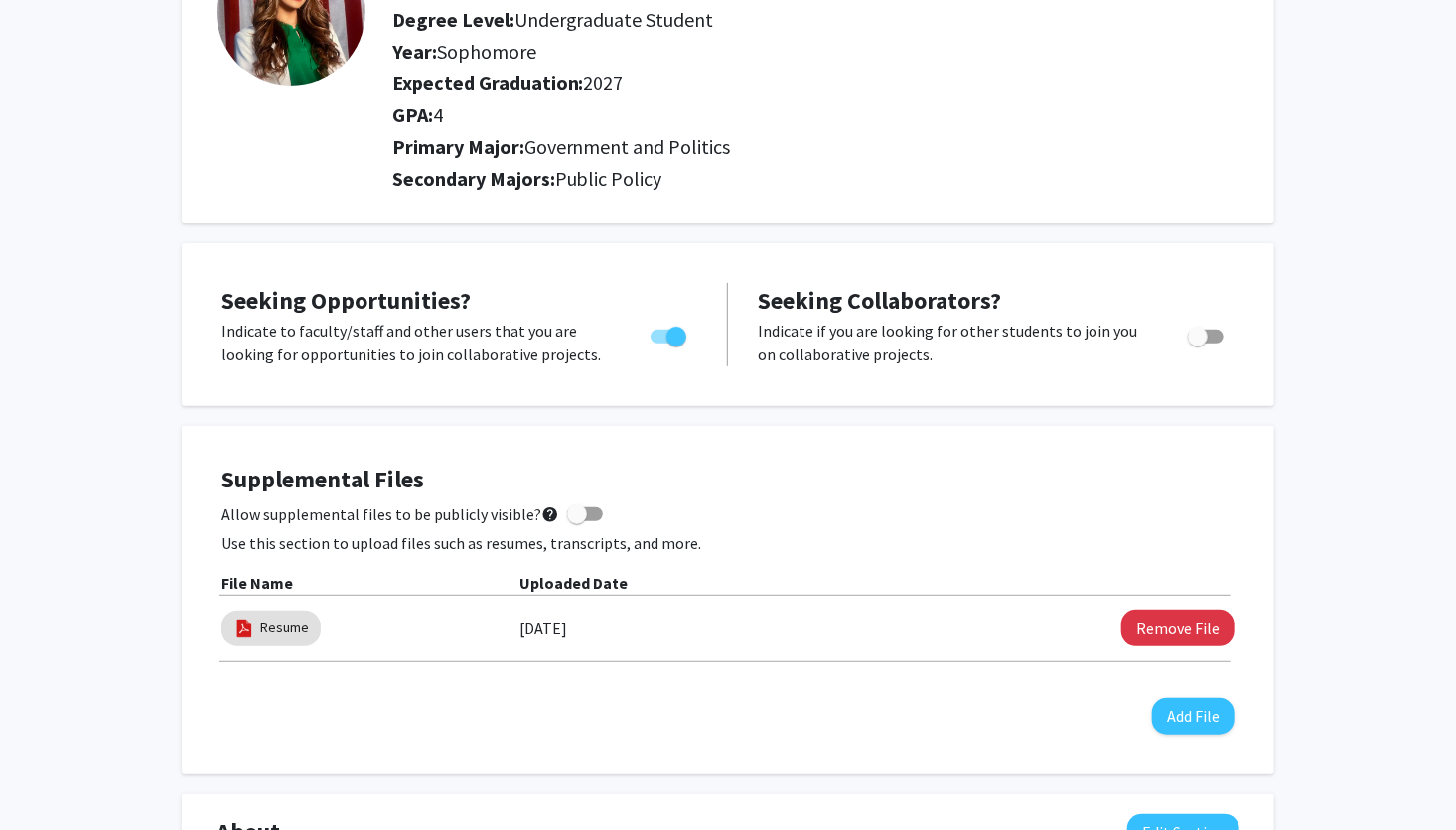 scroll, scrollTop: 0, scrollLeft: 0, axis: both 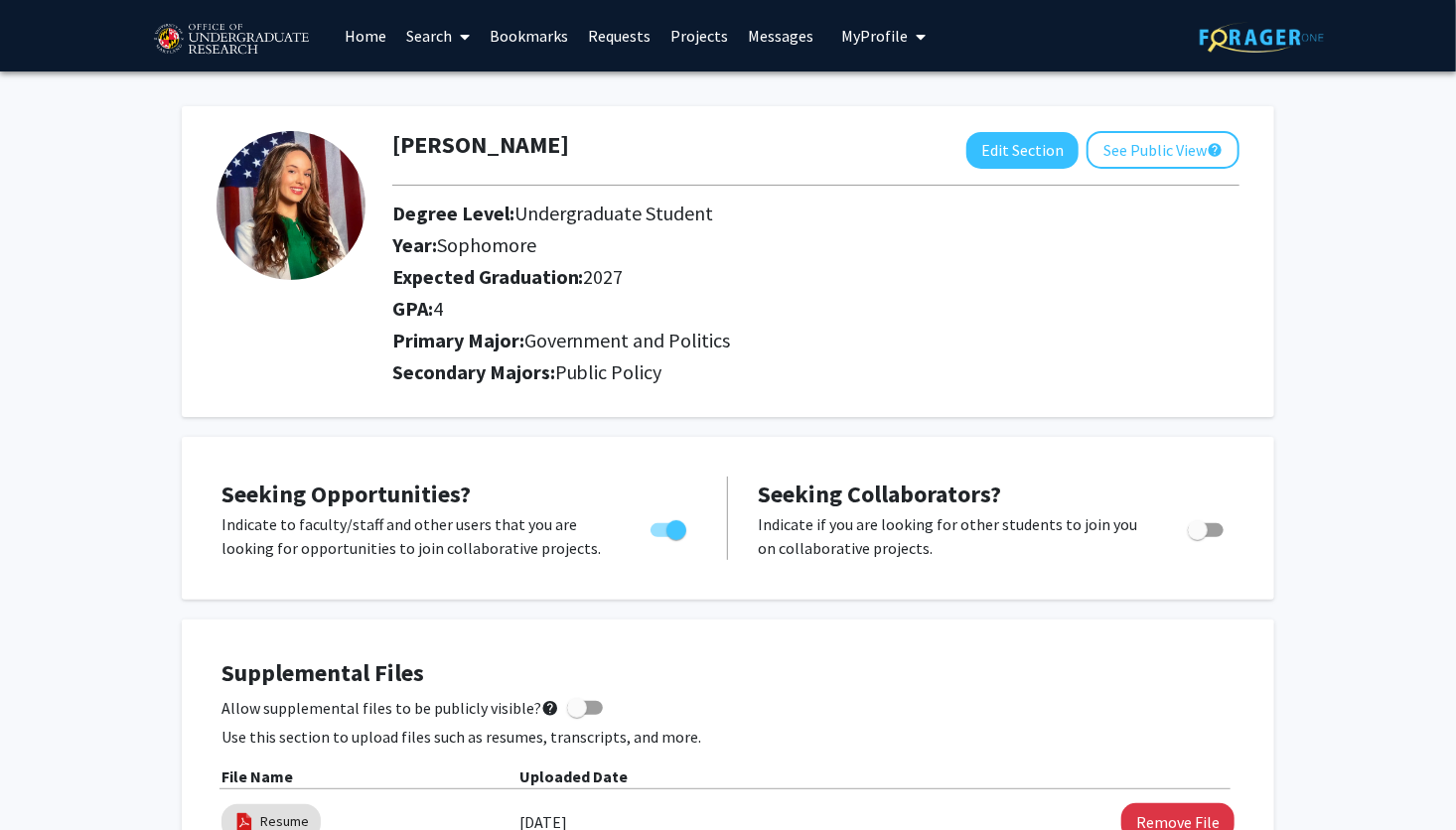 click on "Search" at bounding box center [438, 36] 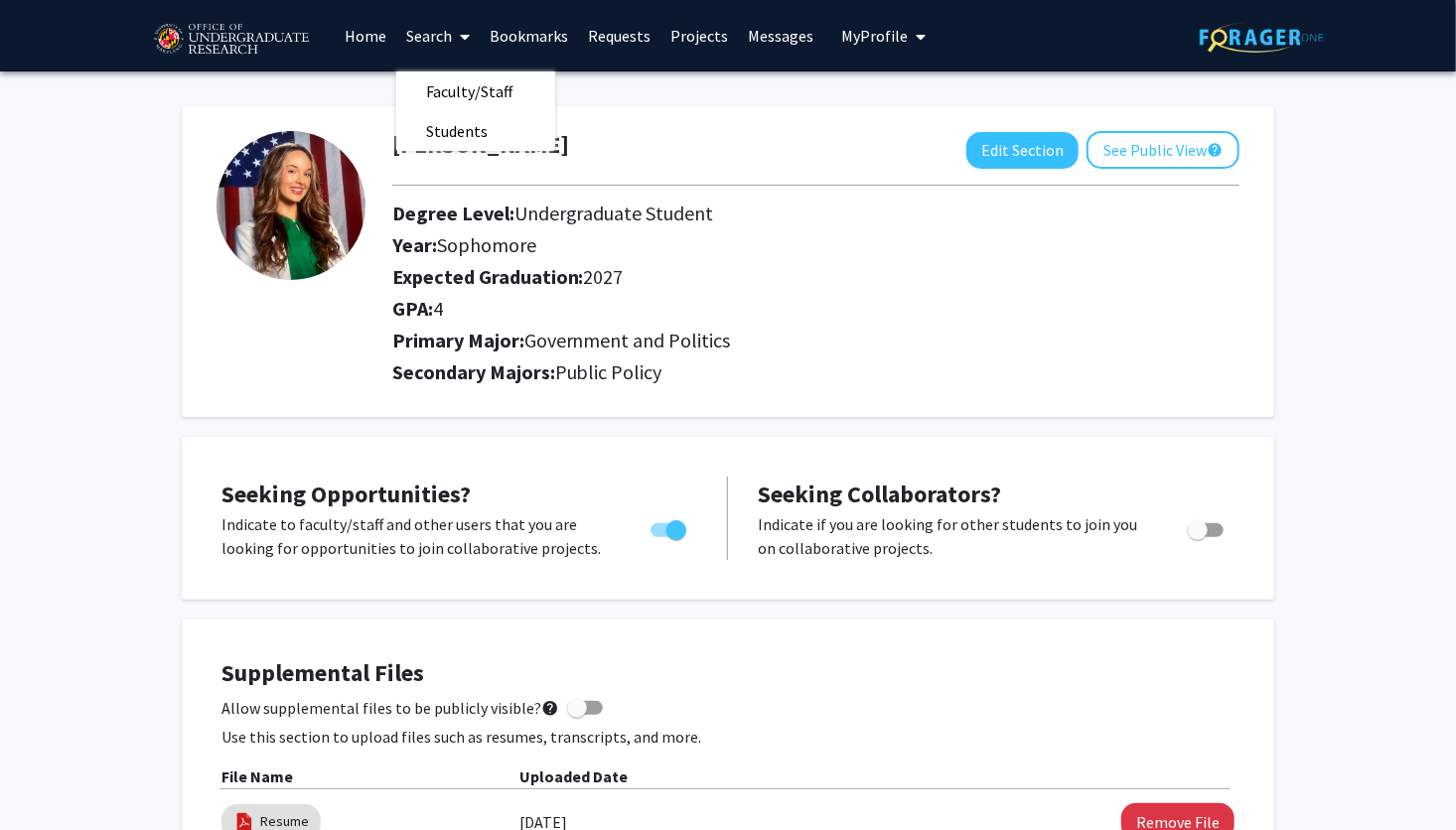 click on "Home" at bounding box center [365, 36] 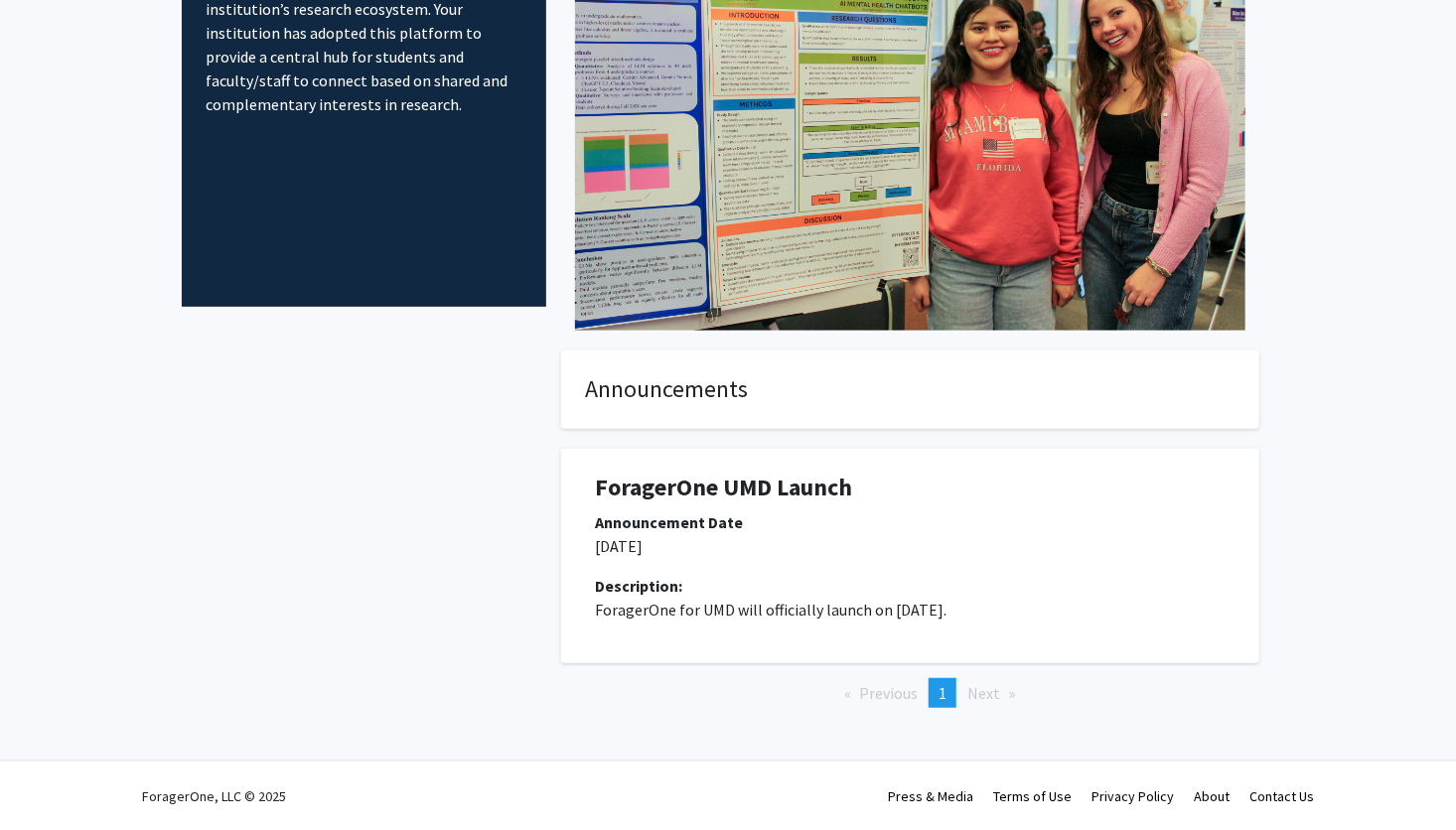 scroll, scrollTop: 0, scrollLeft: 0, axis: both 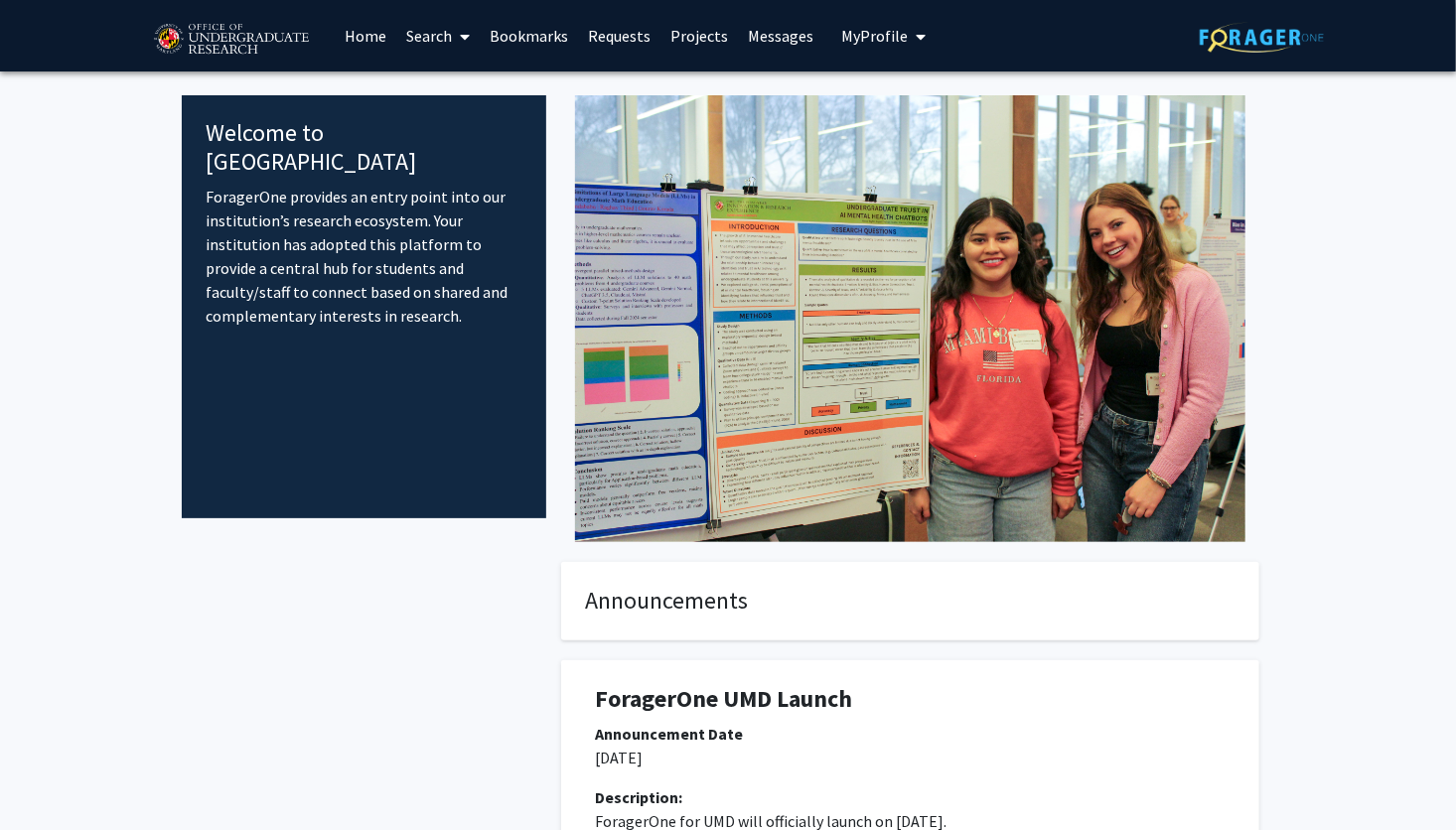 click on "Projects" at bounding box center (699, 36) 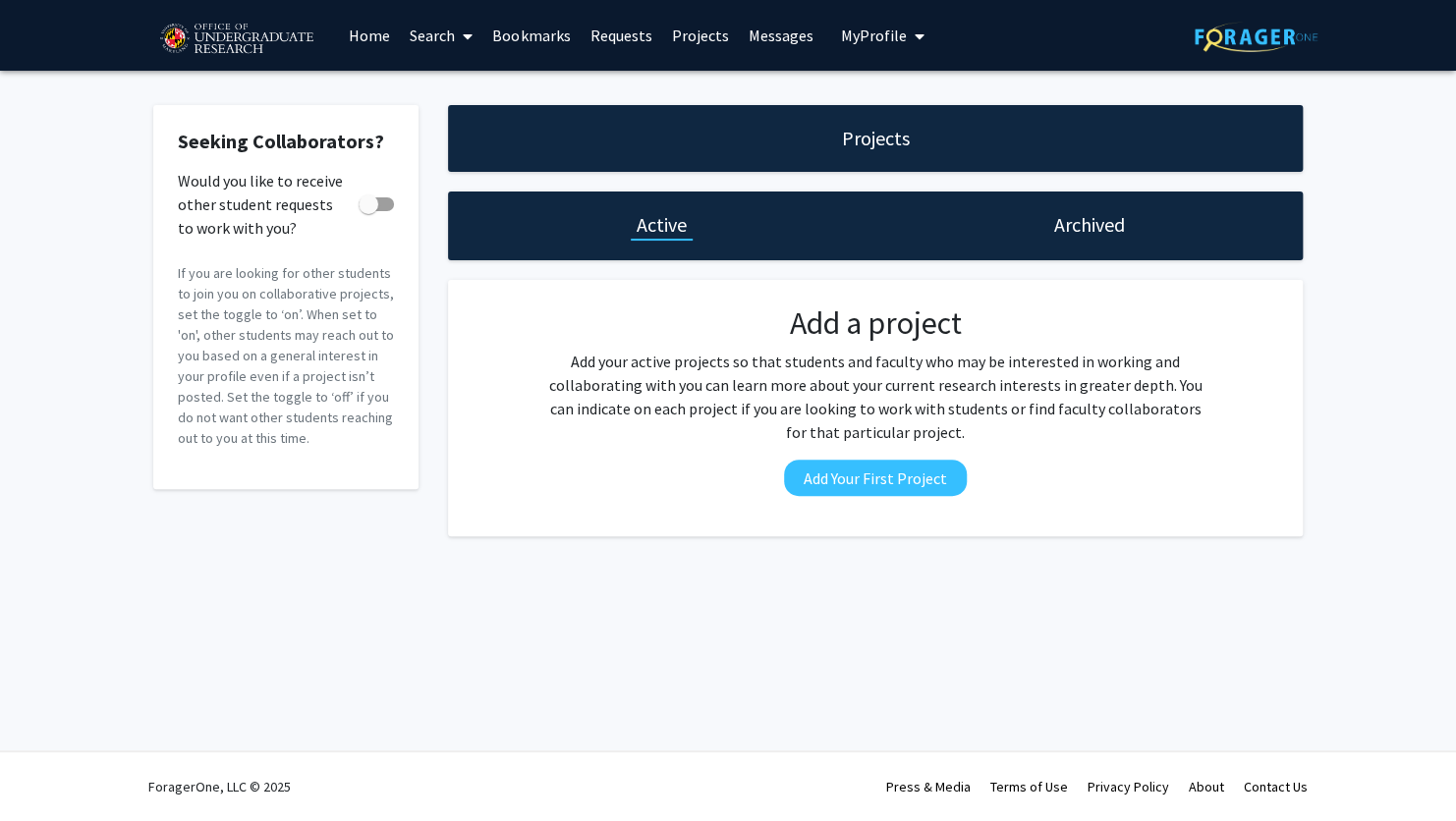 click on "Requests" at bounding box center [620, 35] 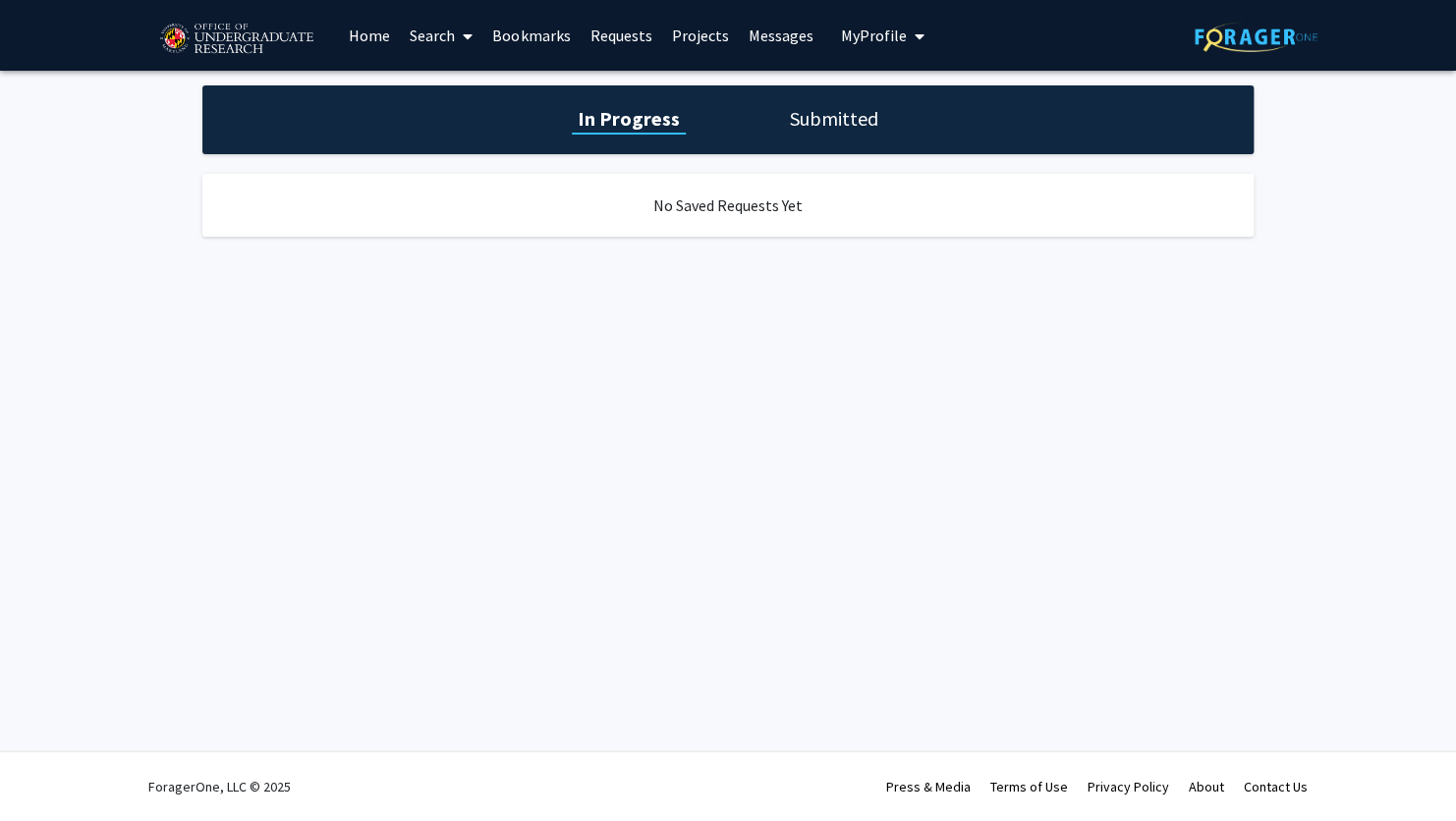 click on "Bookmarks" at bounding box center [531, 35] 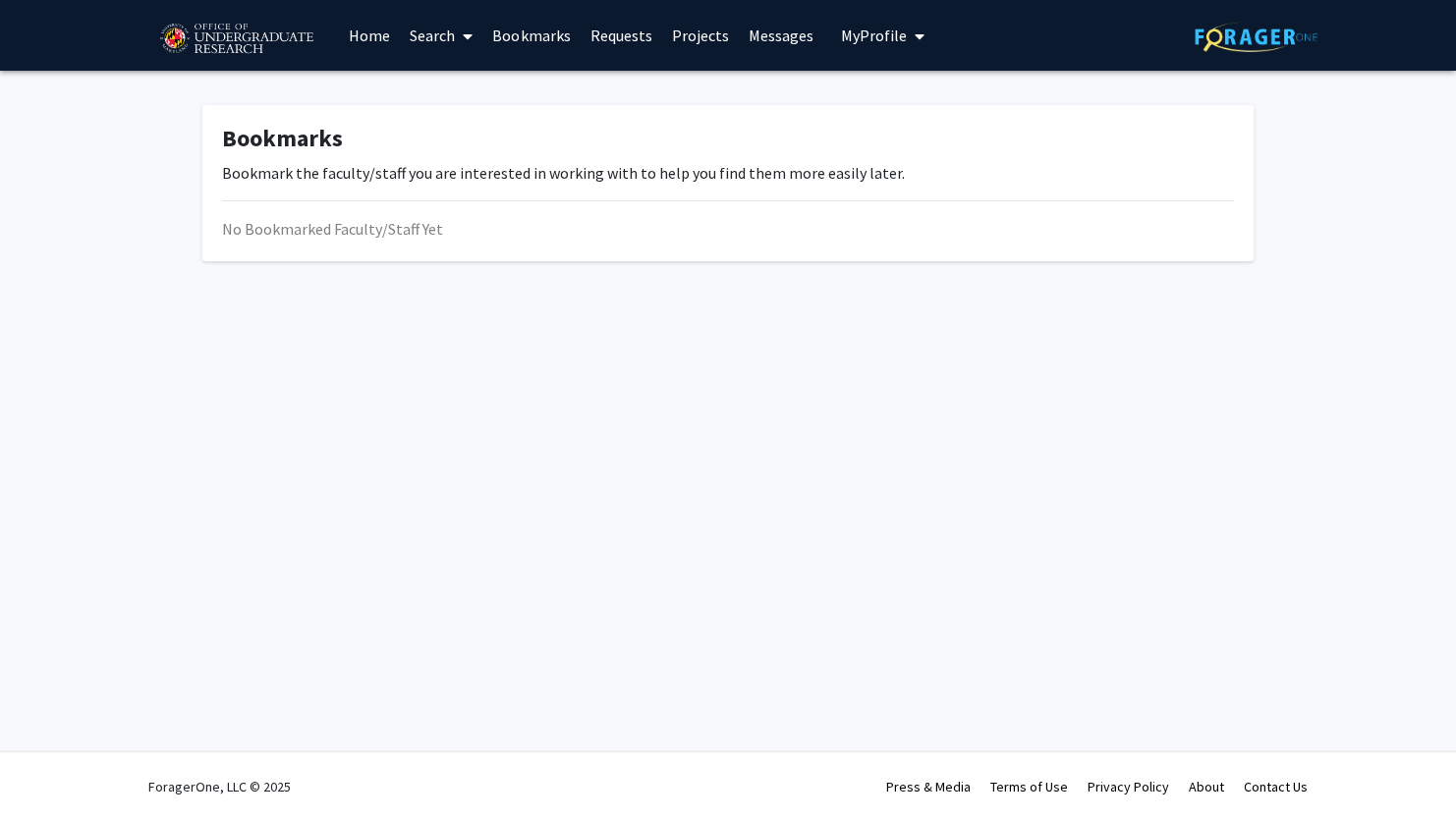 click on "Search" at bounding box center (441, 35) 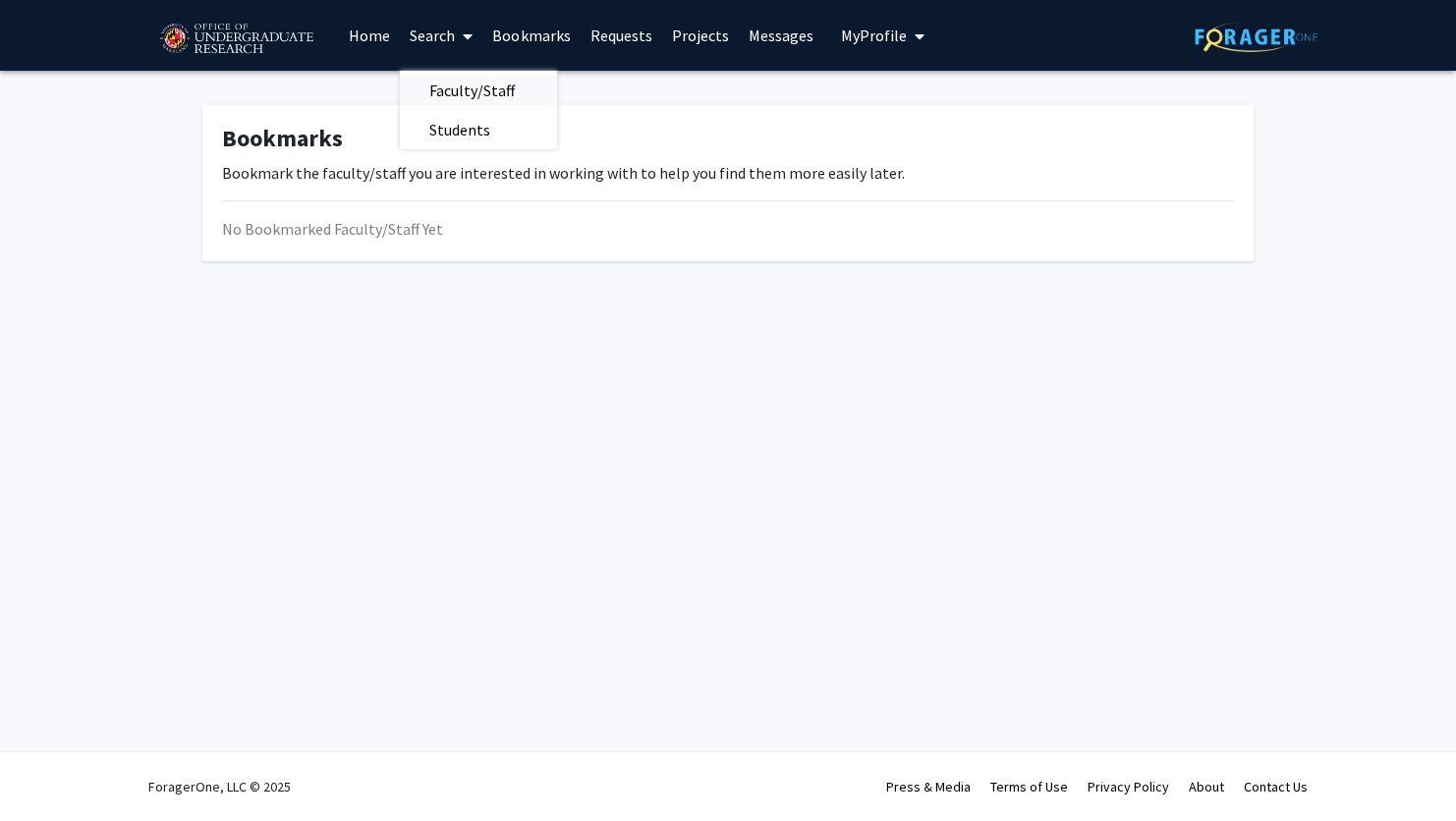 click on "Faculty/Staff" at bounding box center (472, 90) 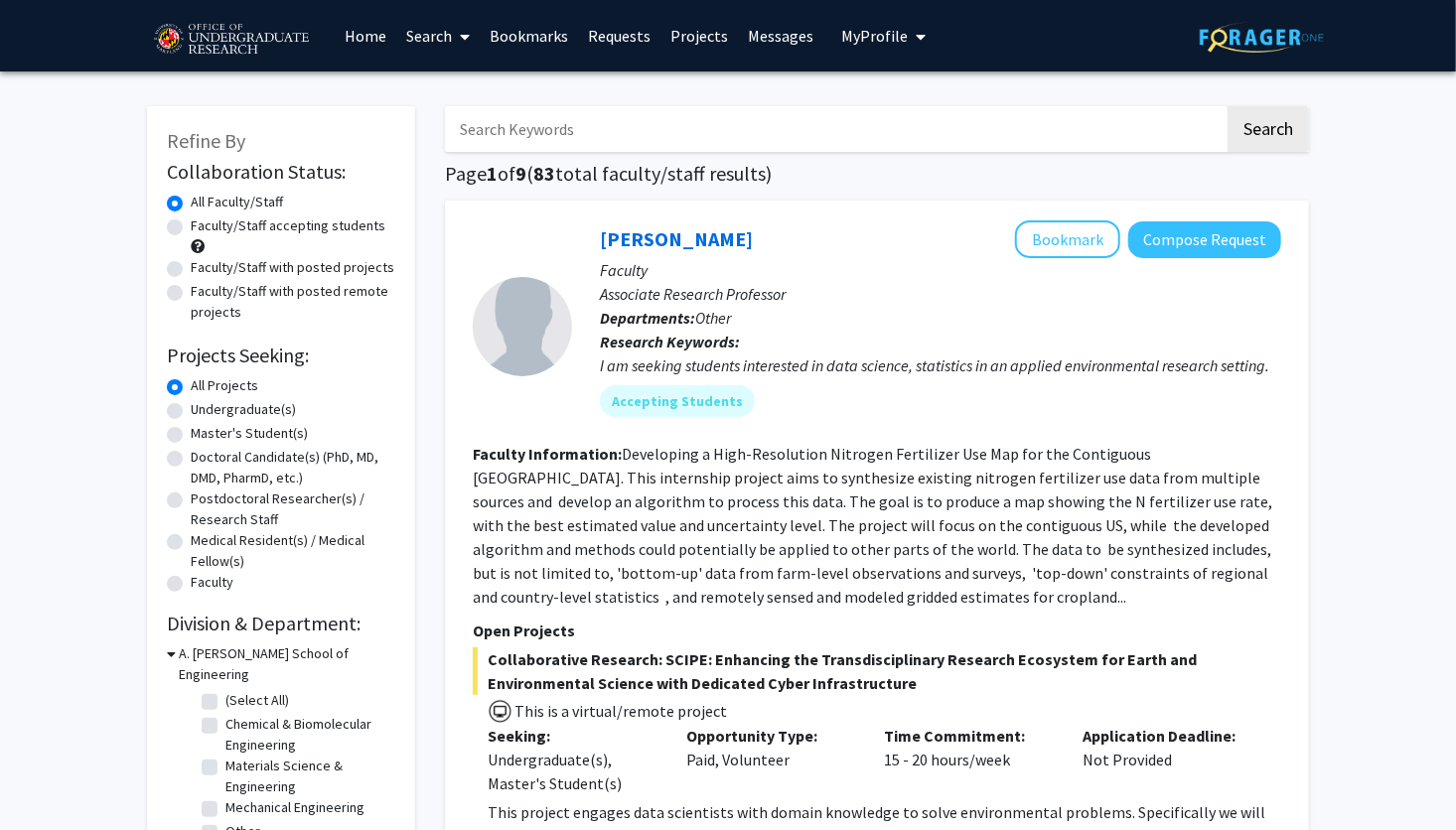 click on "Undergraduate(s)" 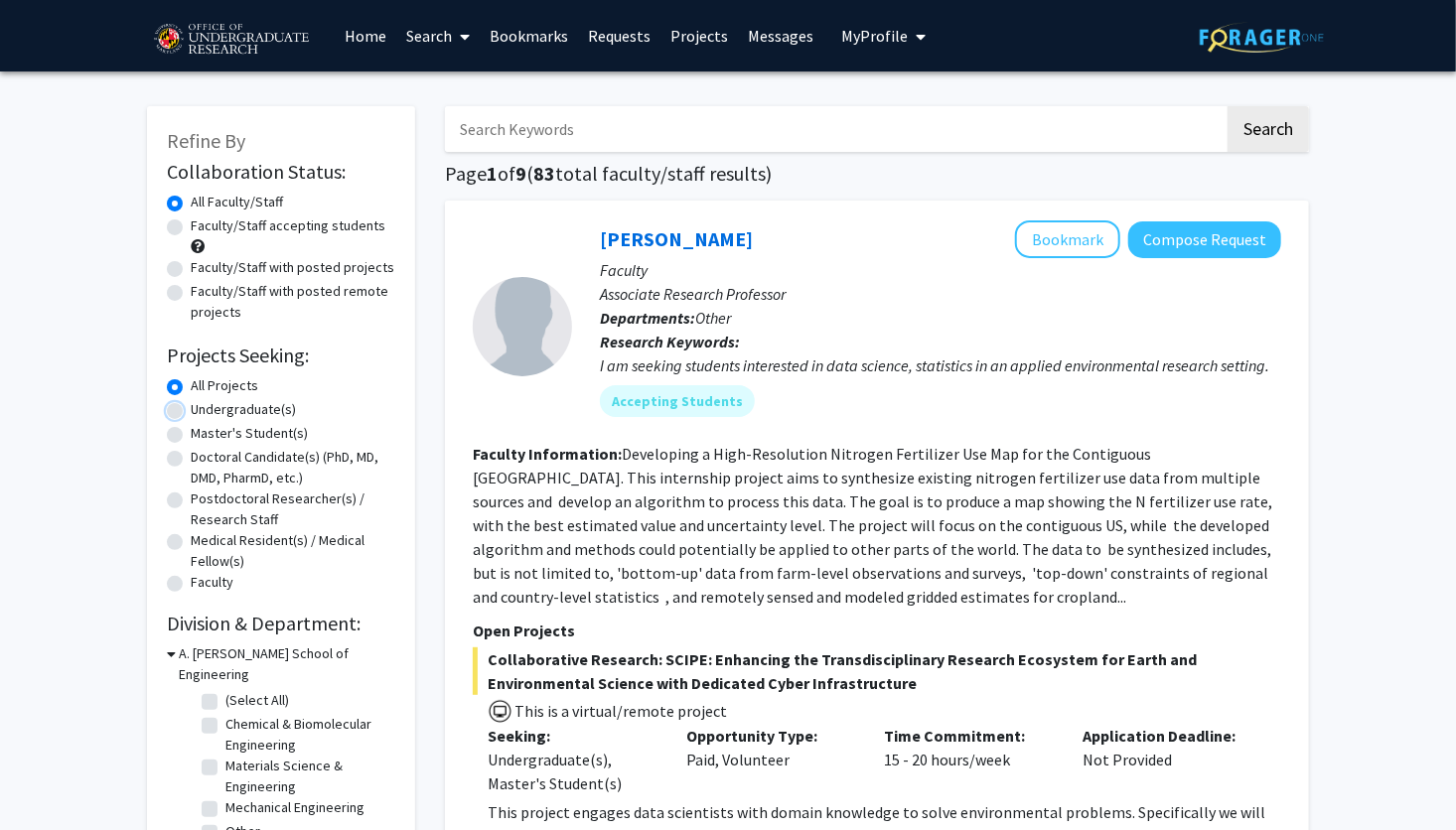 click on "Undergraduate(s)" at bounding box center [197, 405] 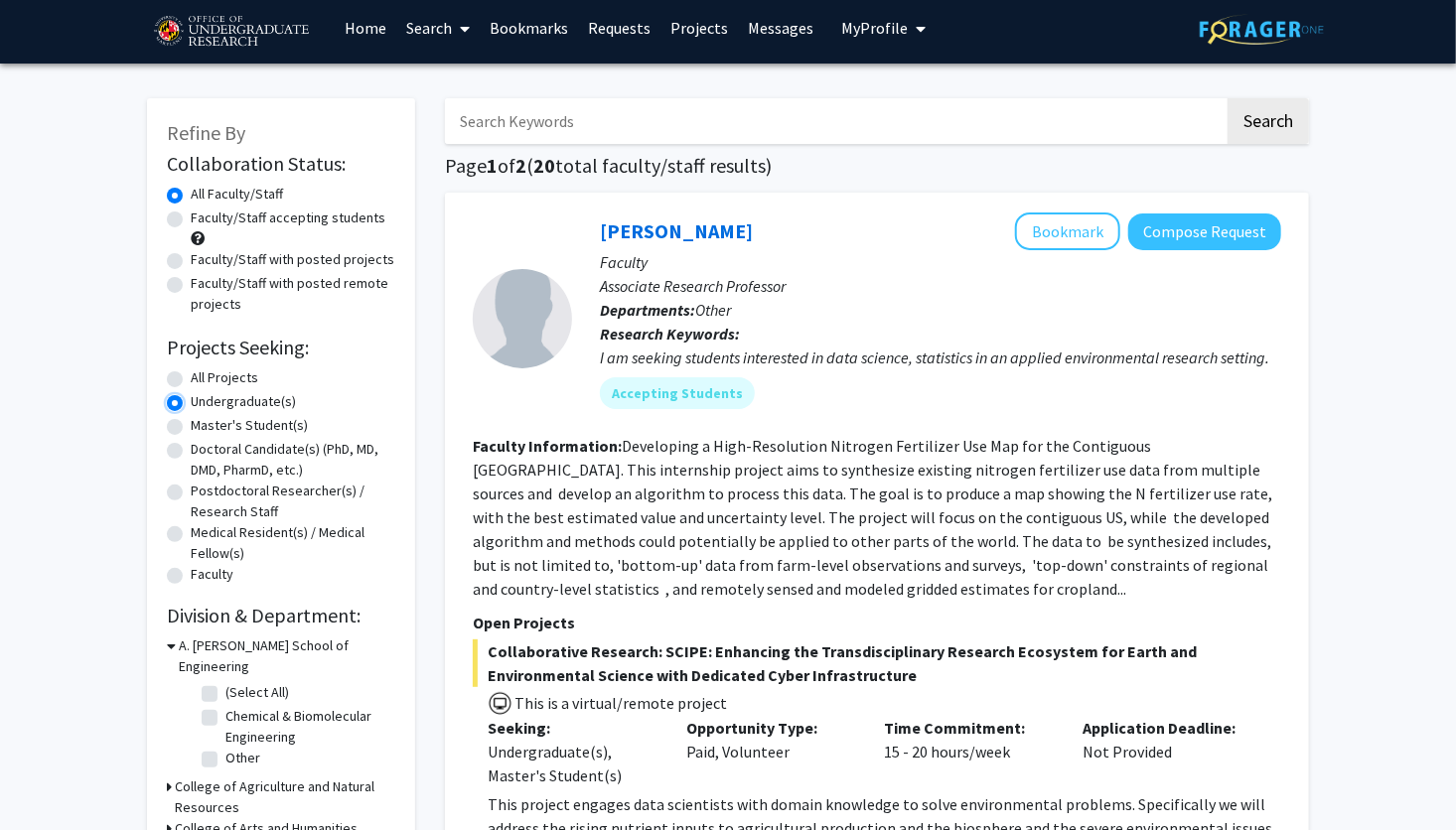 scroll, scrollTop: 23, scrollLeft: 0, axis: vertical 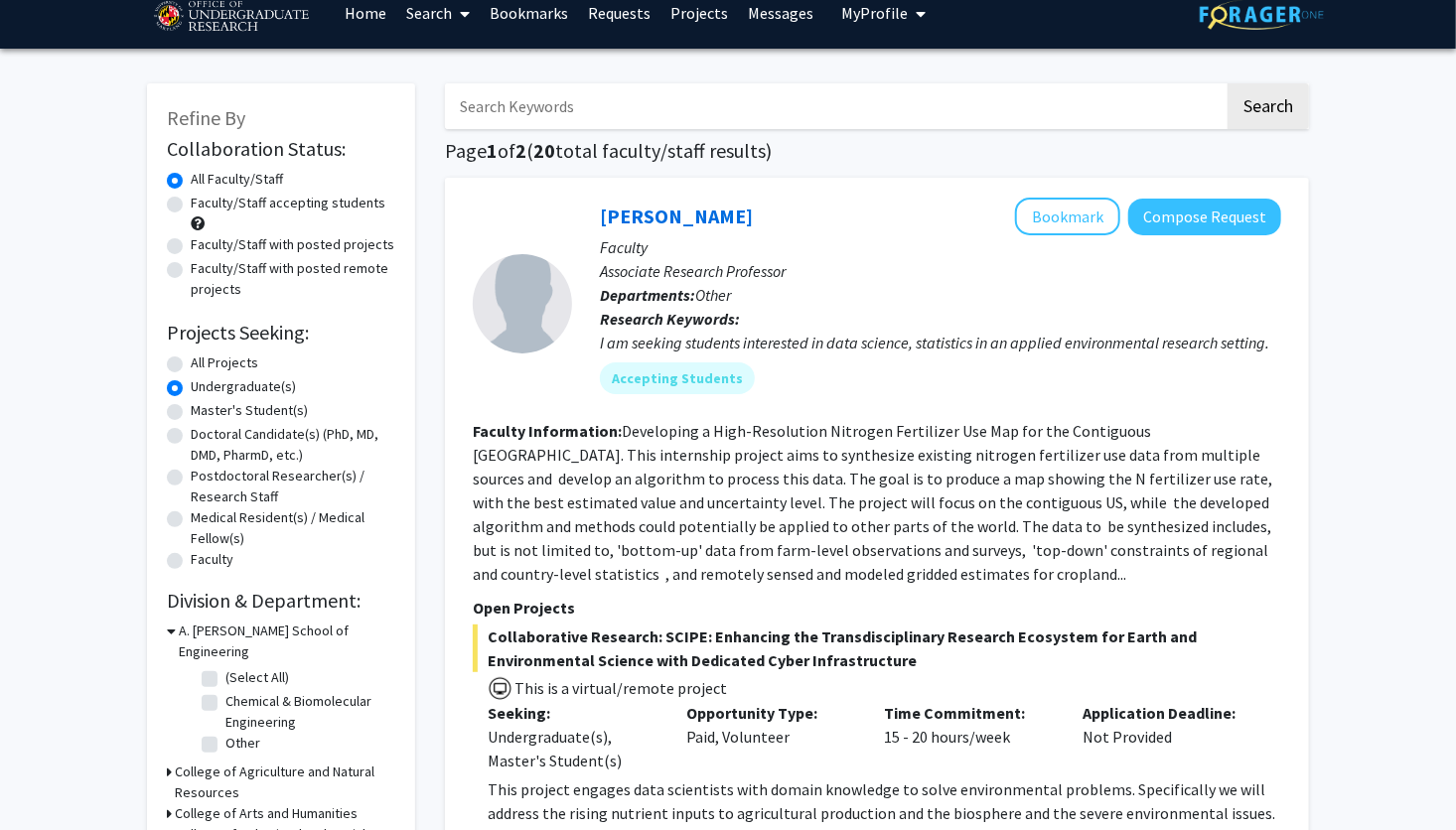 click on "Faculty/Staff accepting students" 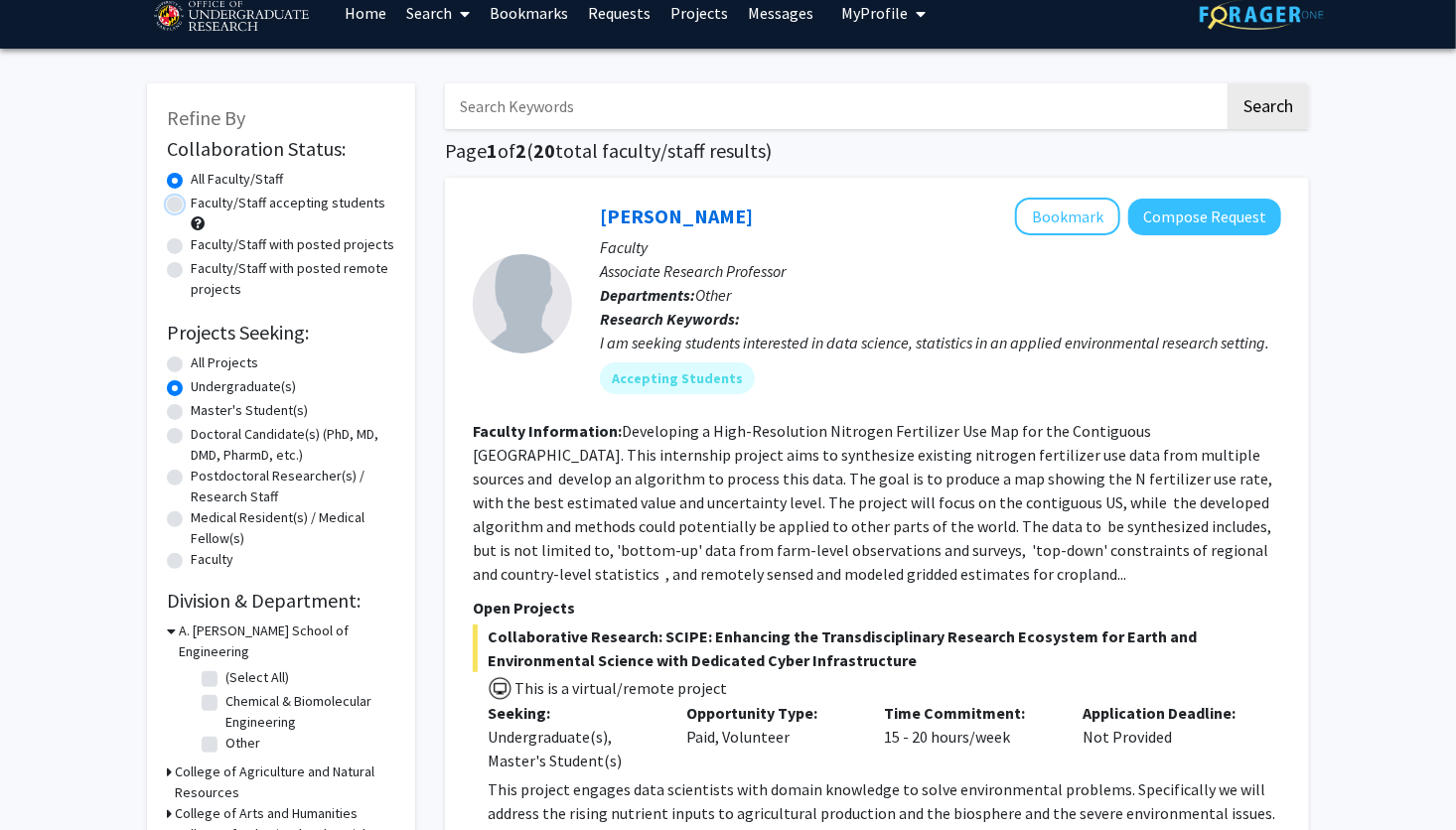 click on "Faculty/Staff accepting students" at bounding box center (197, 199) 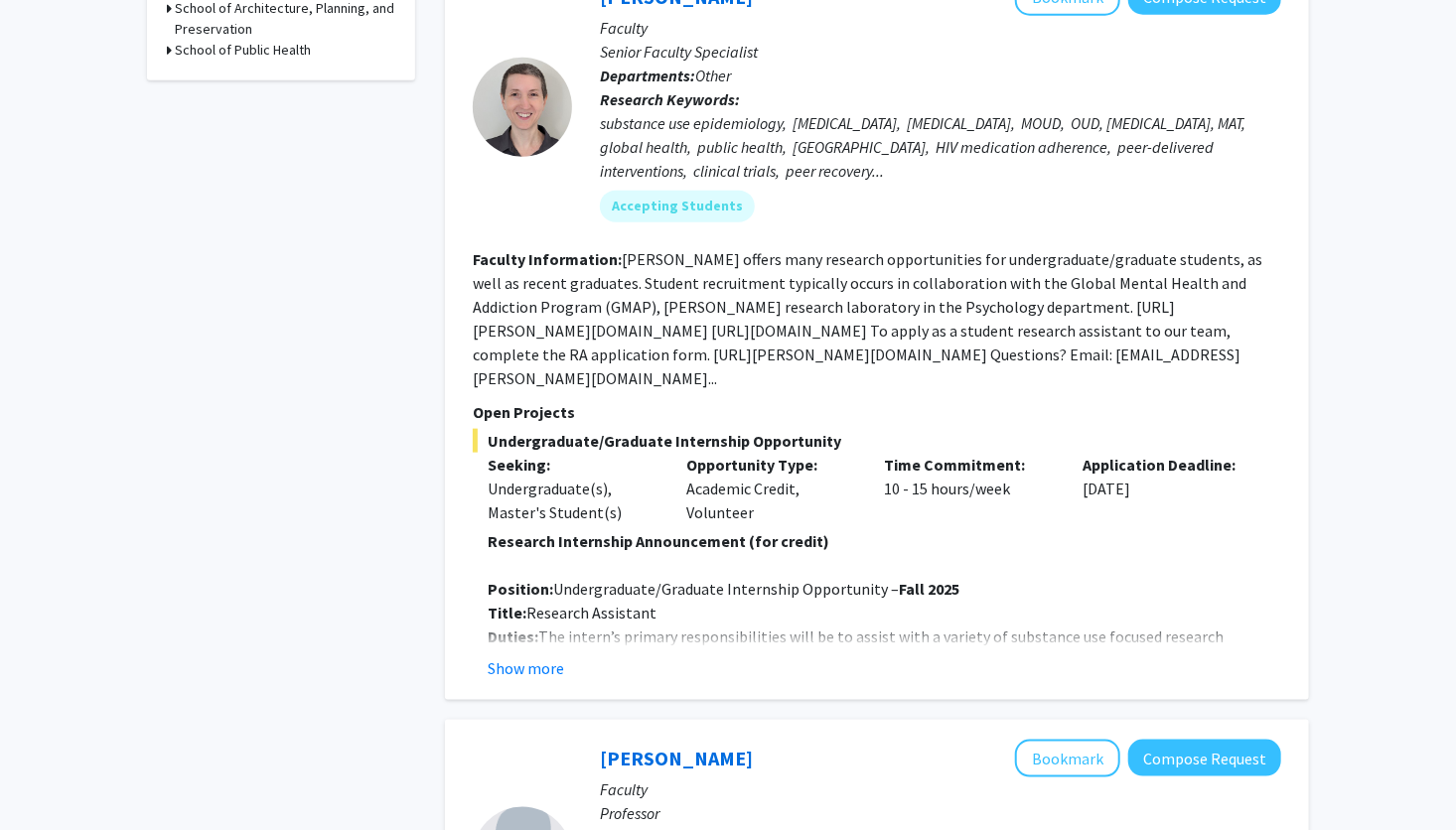 scroll, scrollTop: 956, scrollLeft: 0, axis: vertical 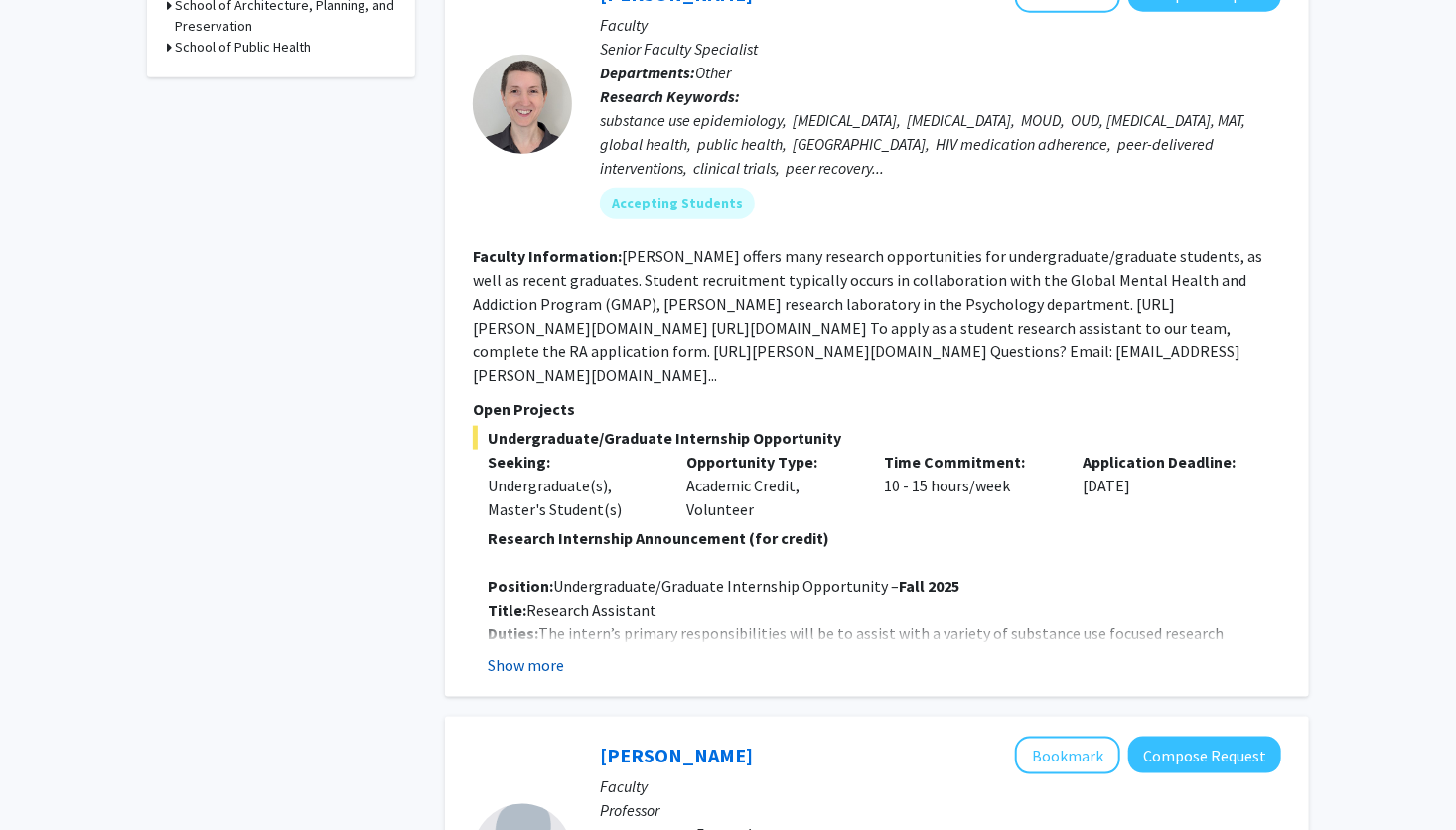 click on "Show more" 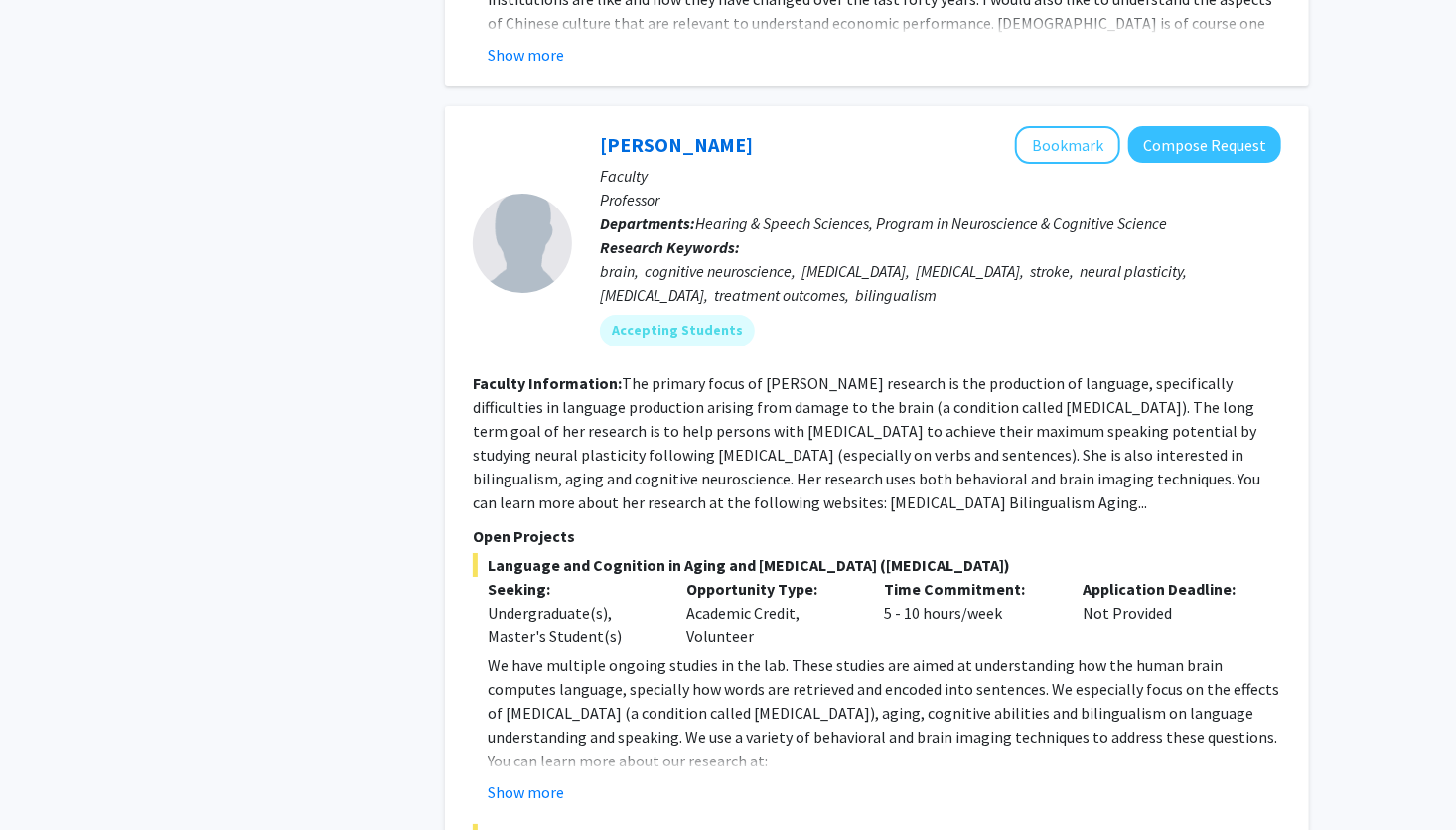 scroll, scrollTop: 3181, scrollLeft: 0, axis: vertical 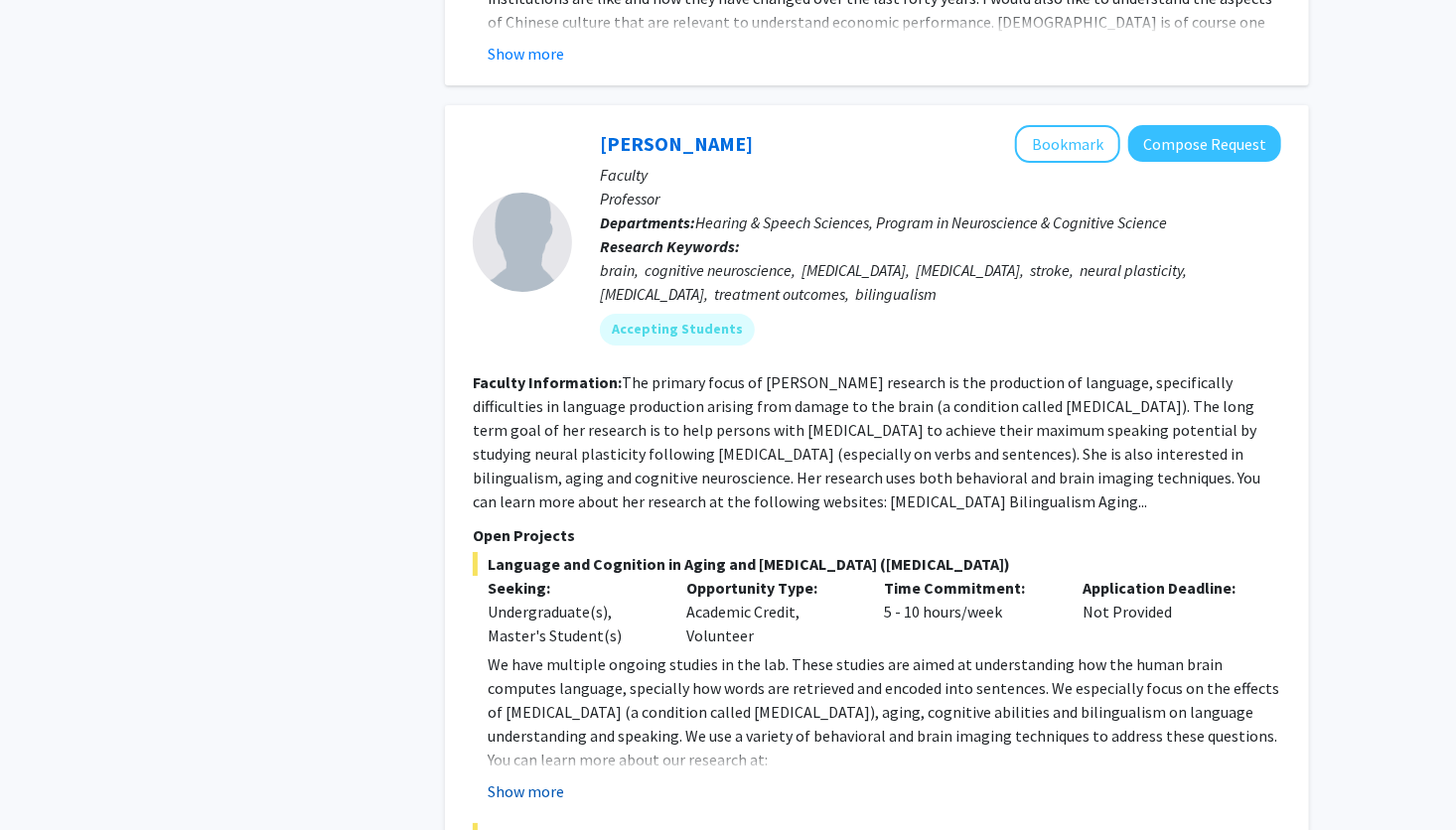 click on "Show more" 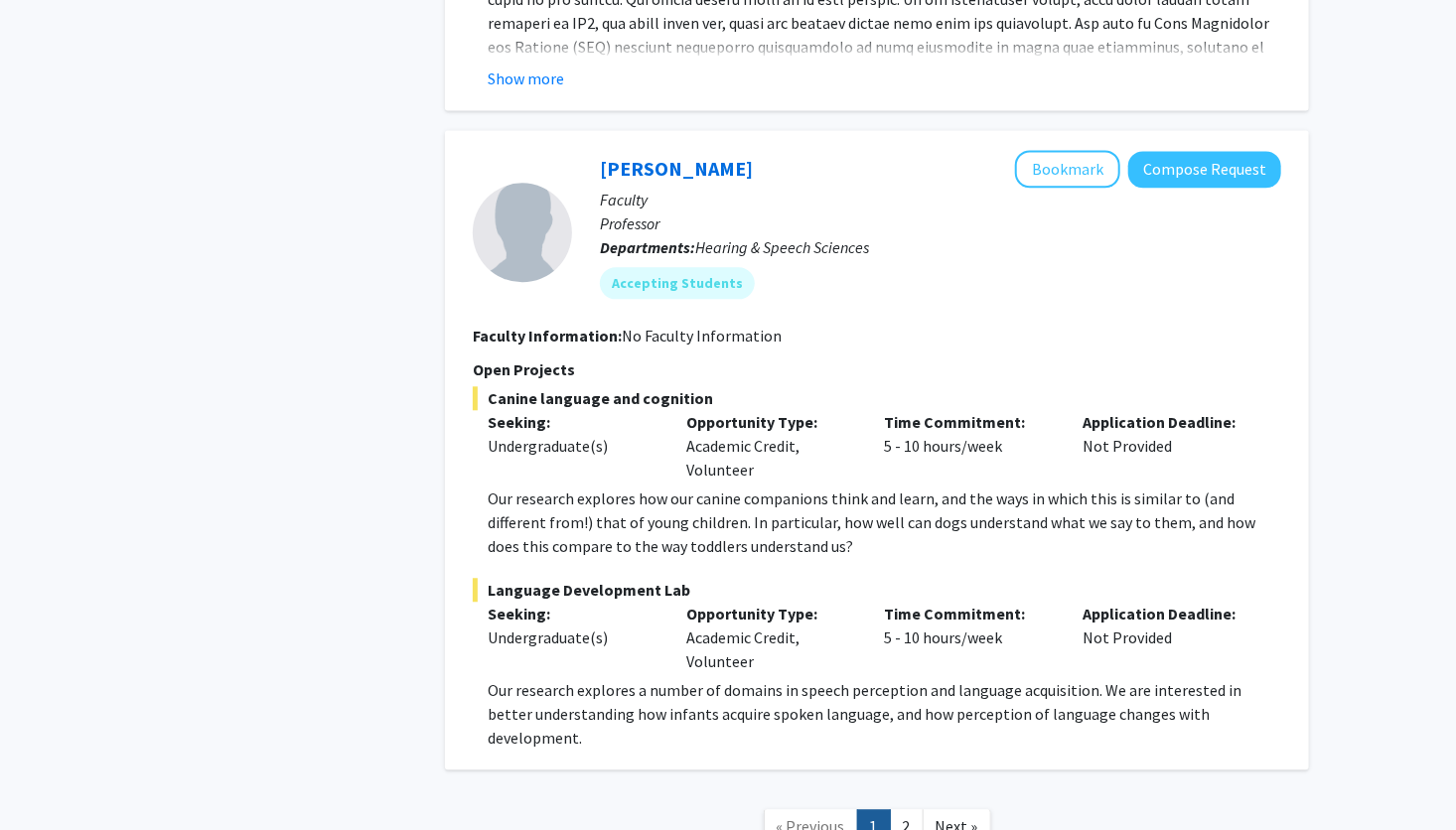 scroll, scrollTop: 9402, scrollLeft: 0, axis: vertical 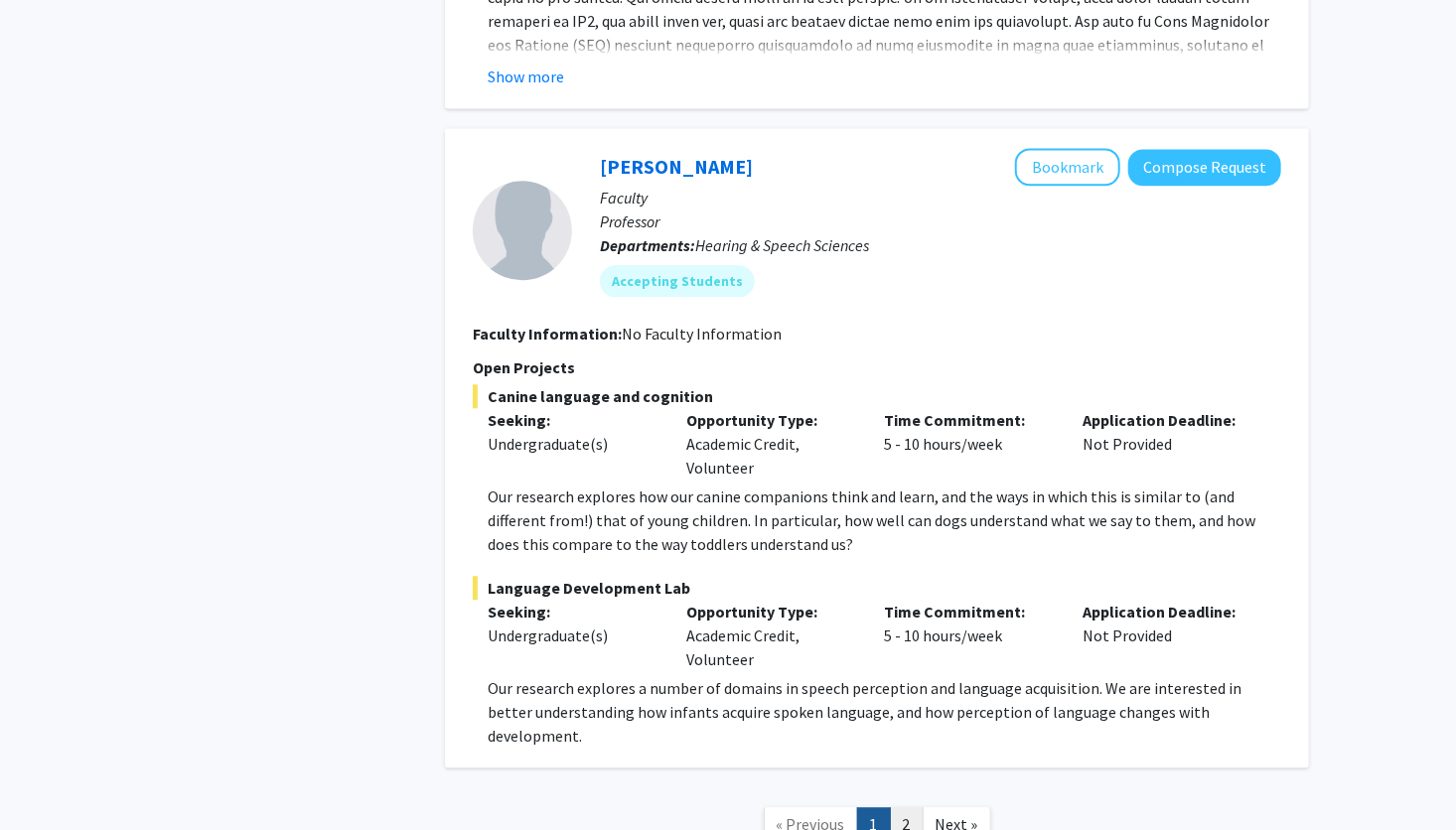 click on "2" 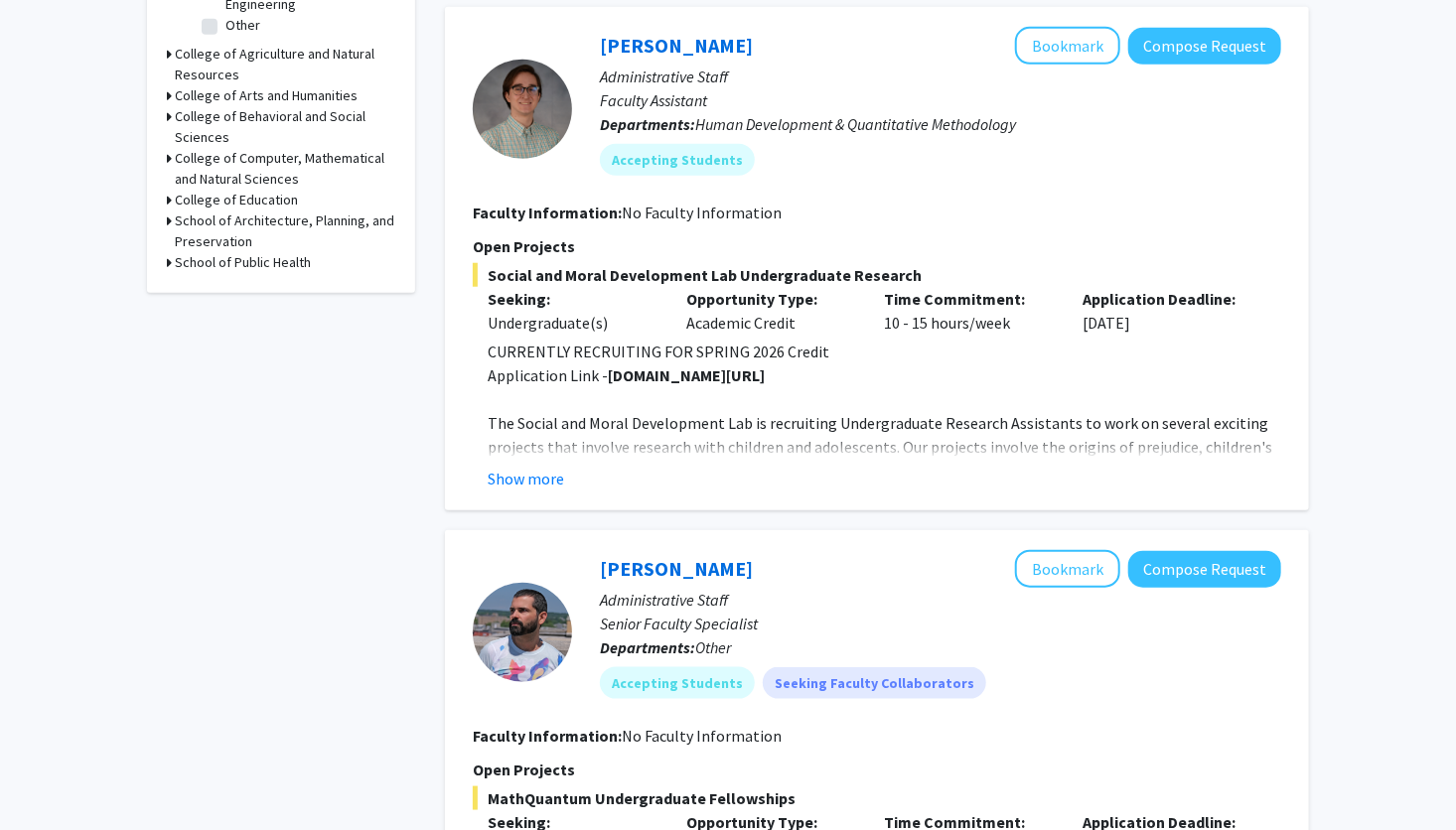 scroll, scrollTop: 739, scrollLeft: 0, axis: vertical 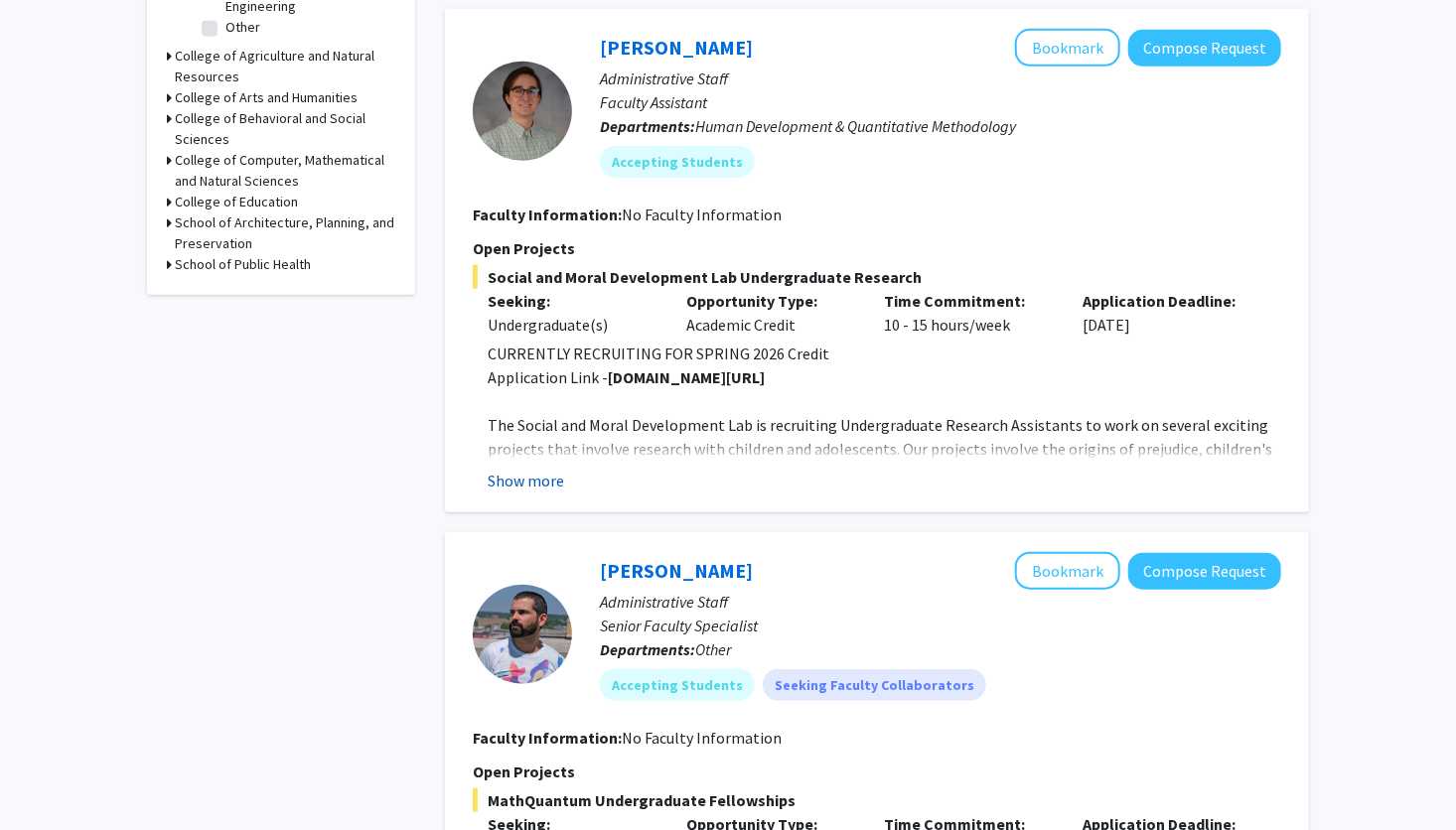 click on "Show more" 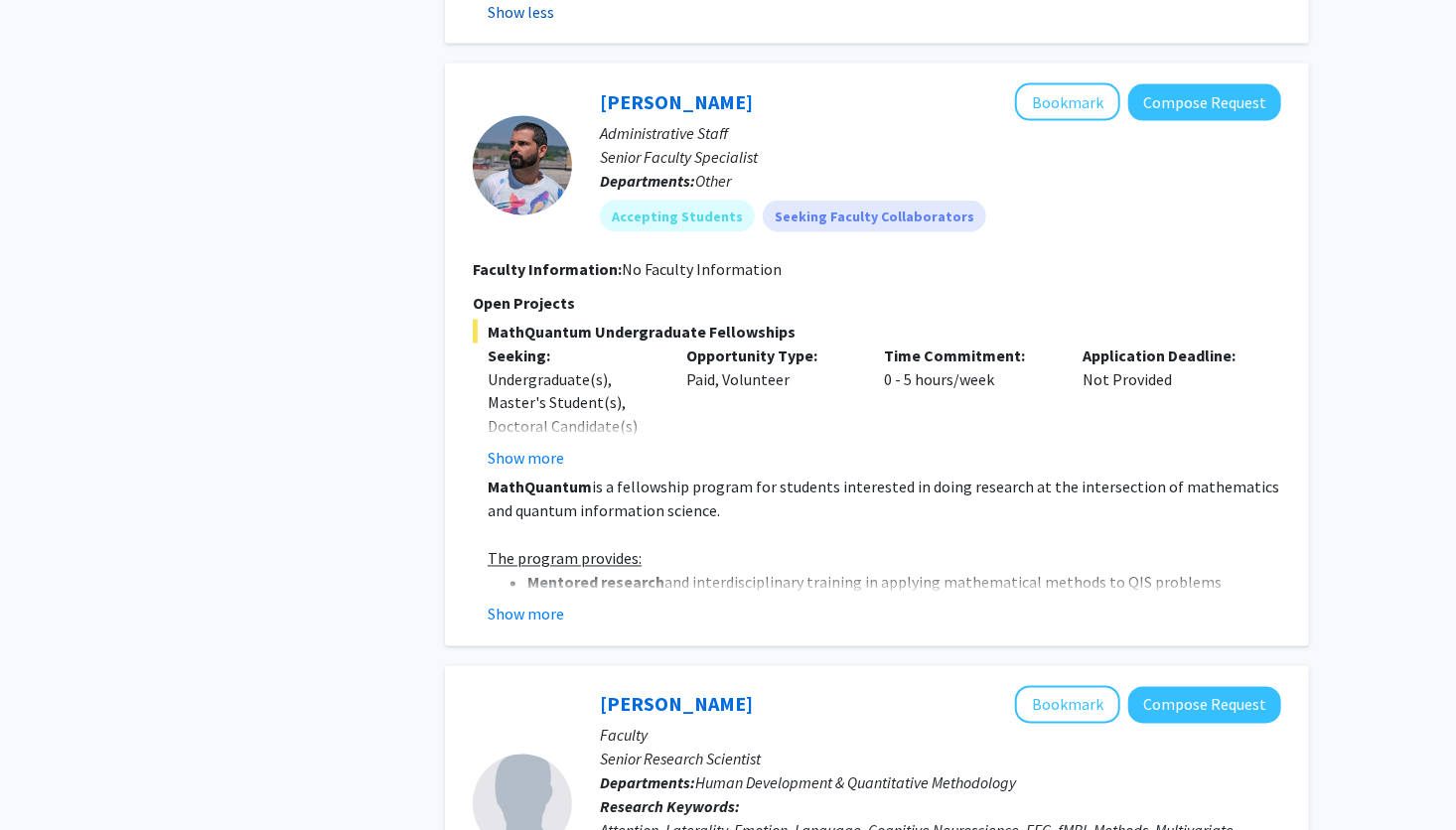 scroll, scrollTop: 1424, scrollLeft: 0, axis: vertical 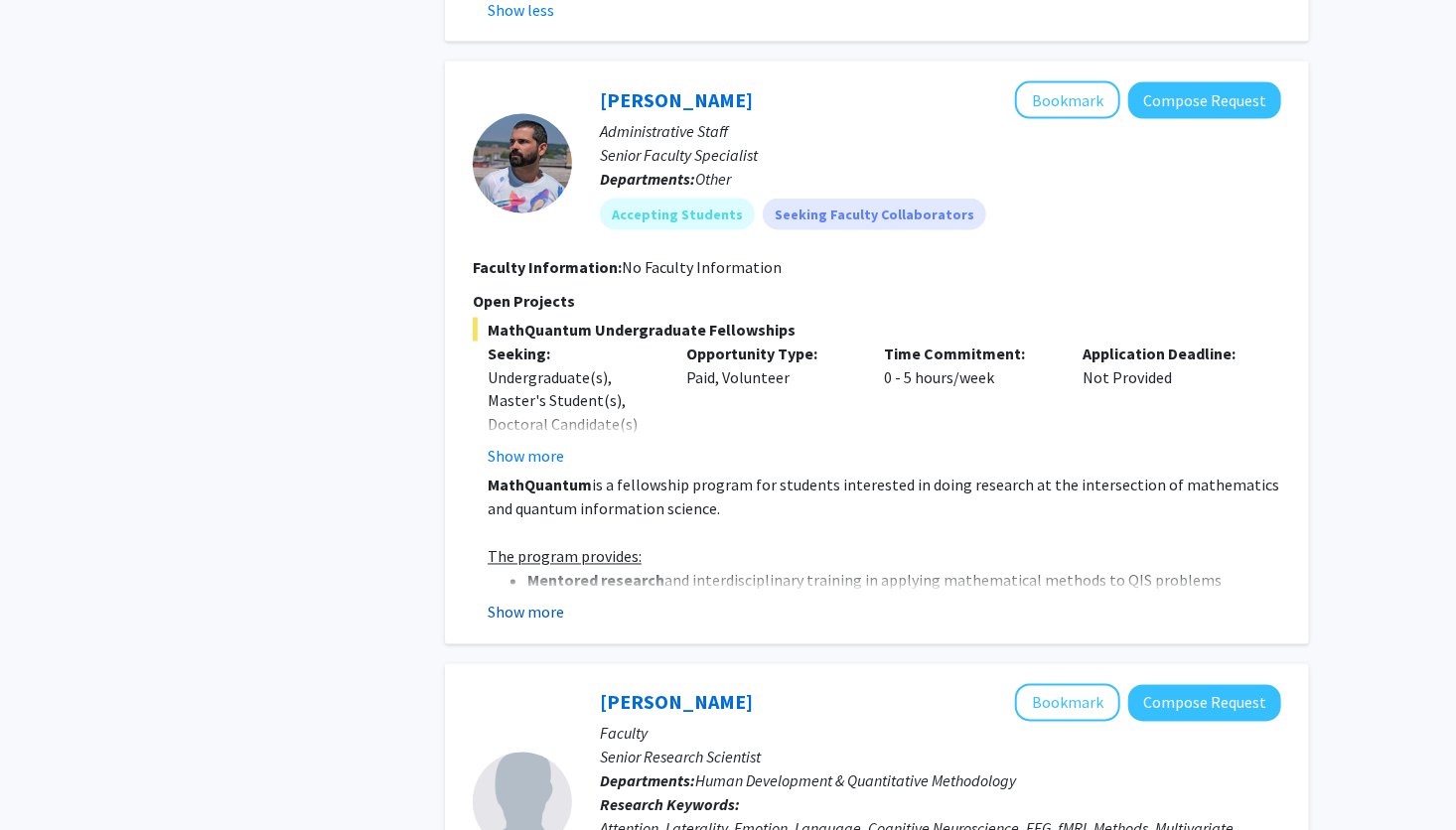 click on "Show more" 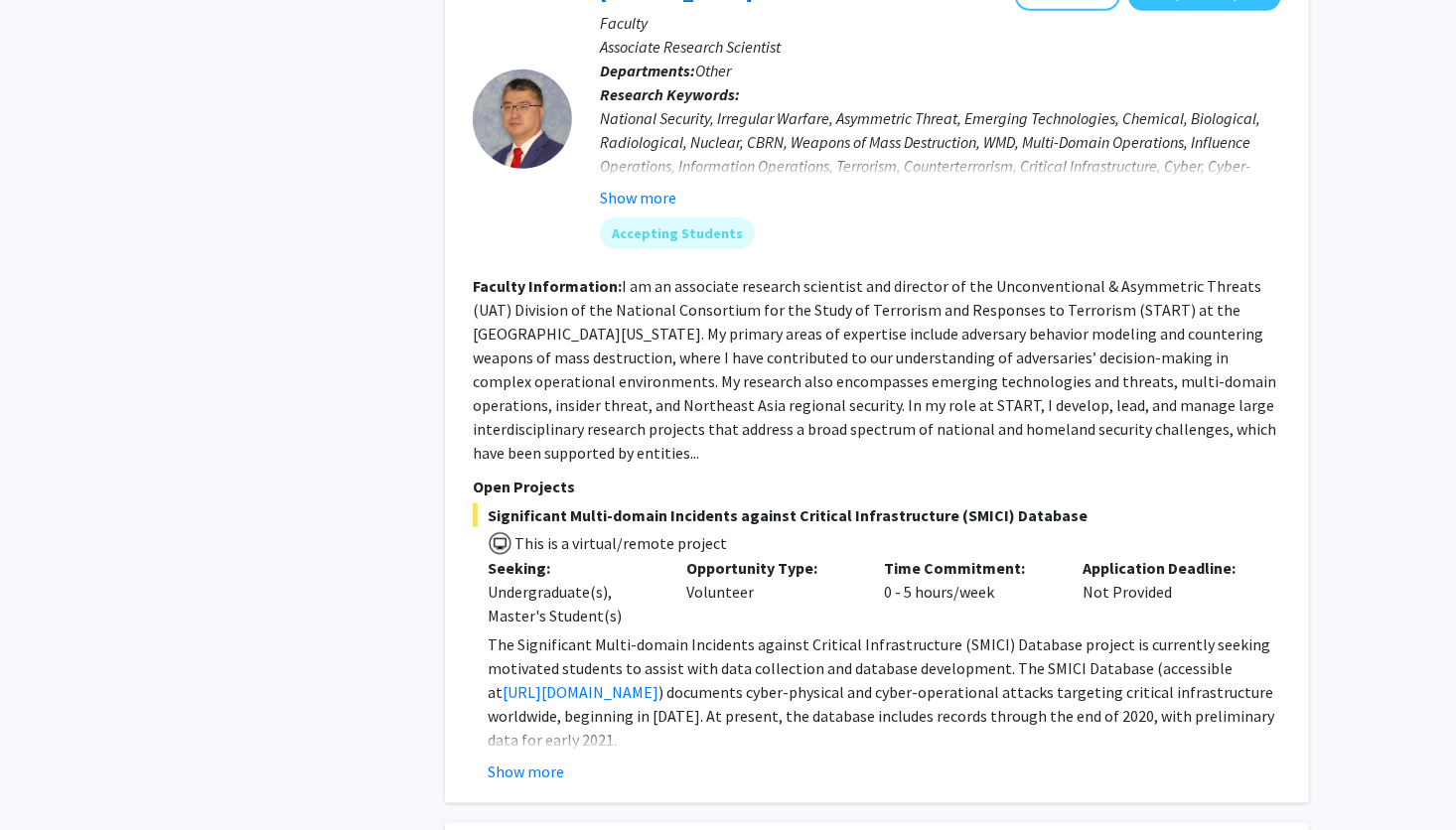 scroll, scrollTop: 4443, scrollLeft: 0, axis: vertical 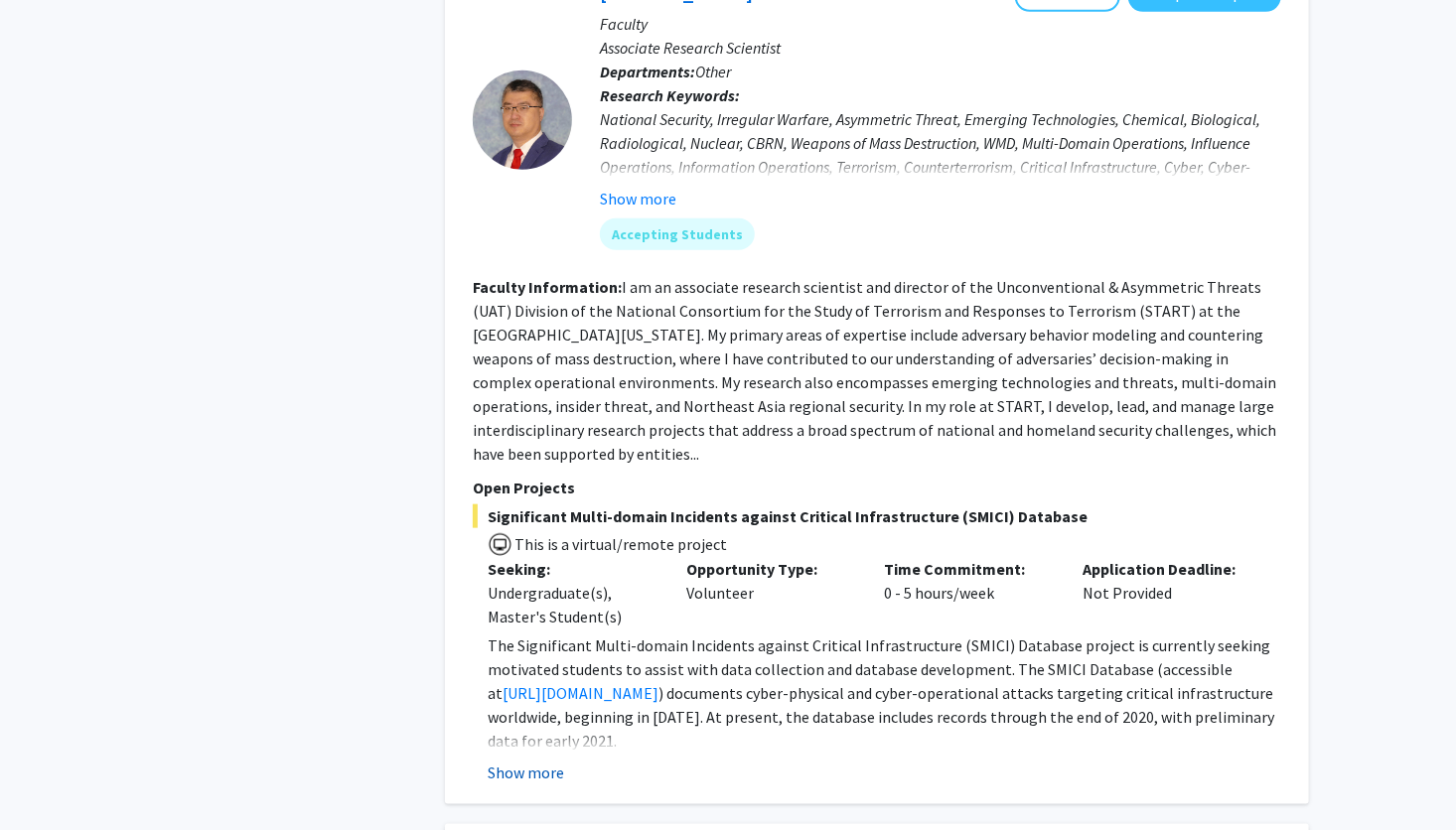 click on "Show more" 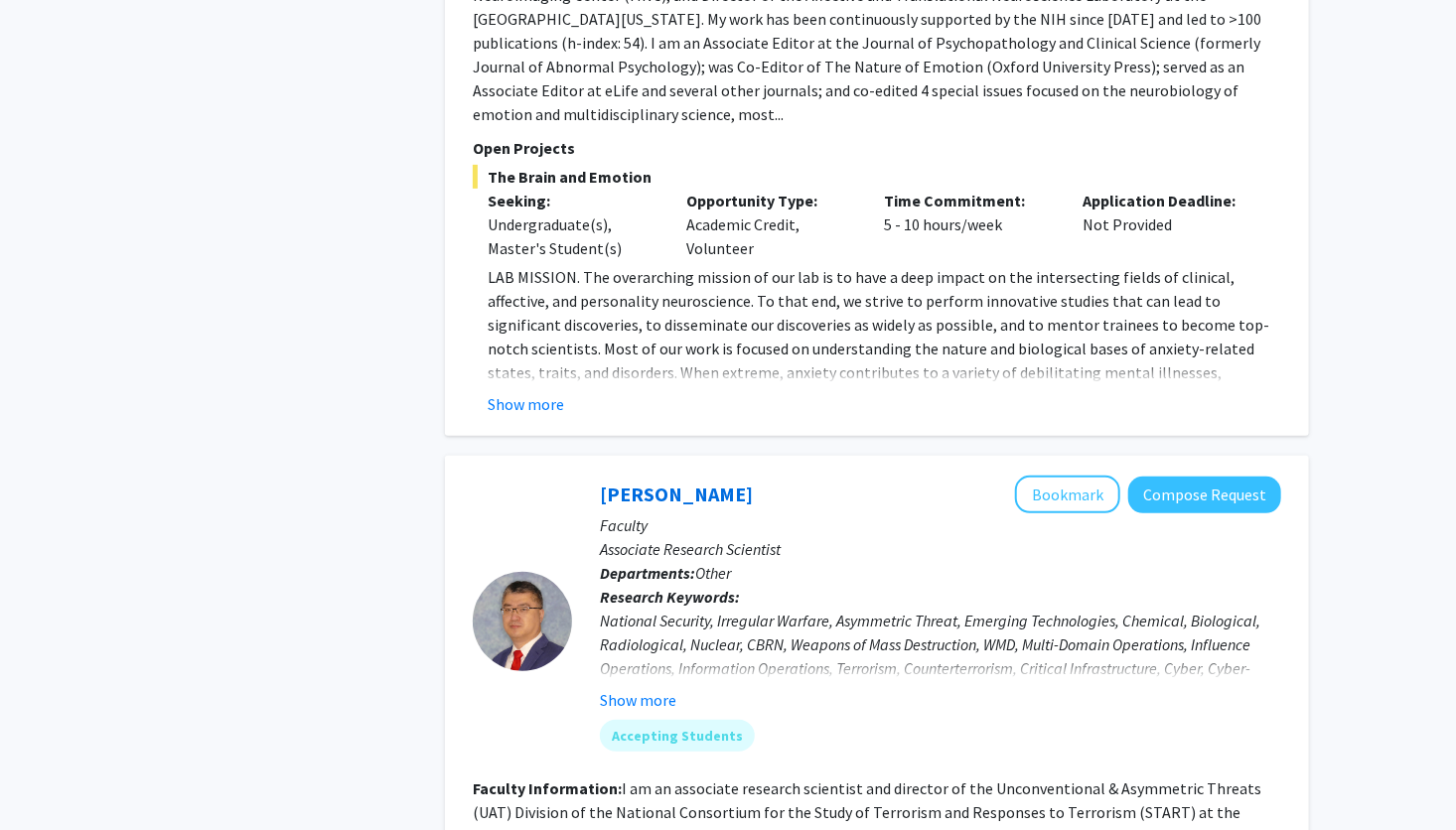 scroll, scrollTop: 3979, scrollLeft: 0, axis: vertical 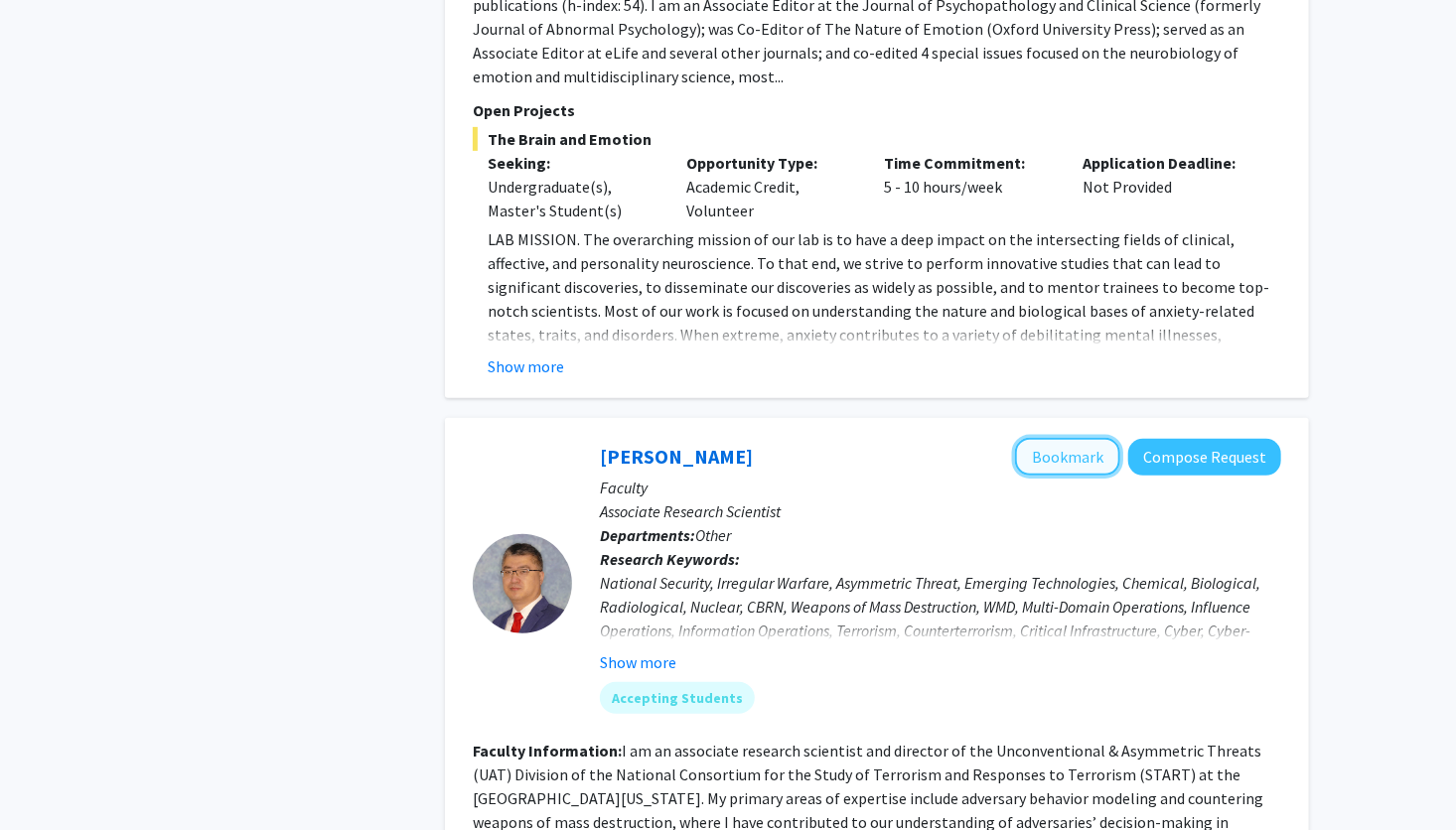 click on "Bookmark" 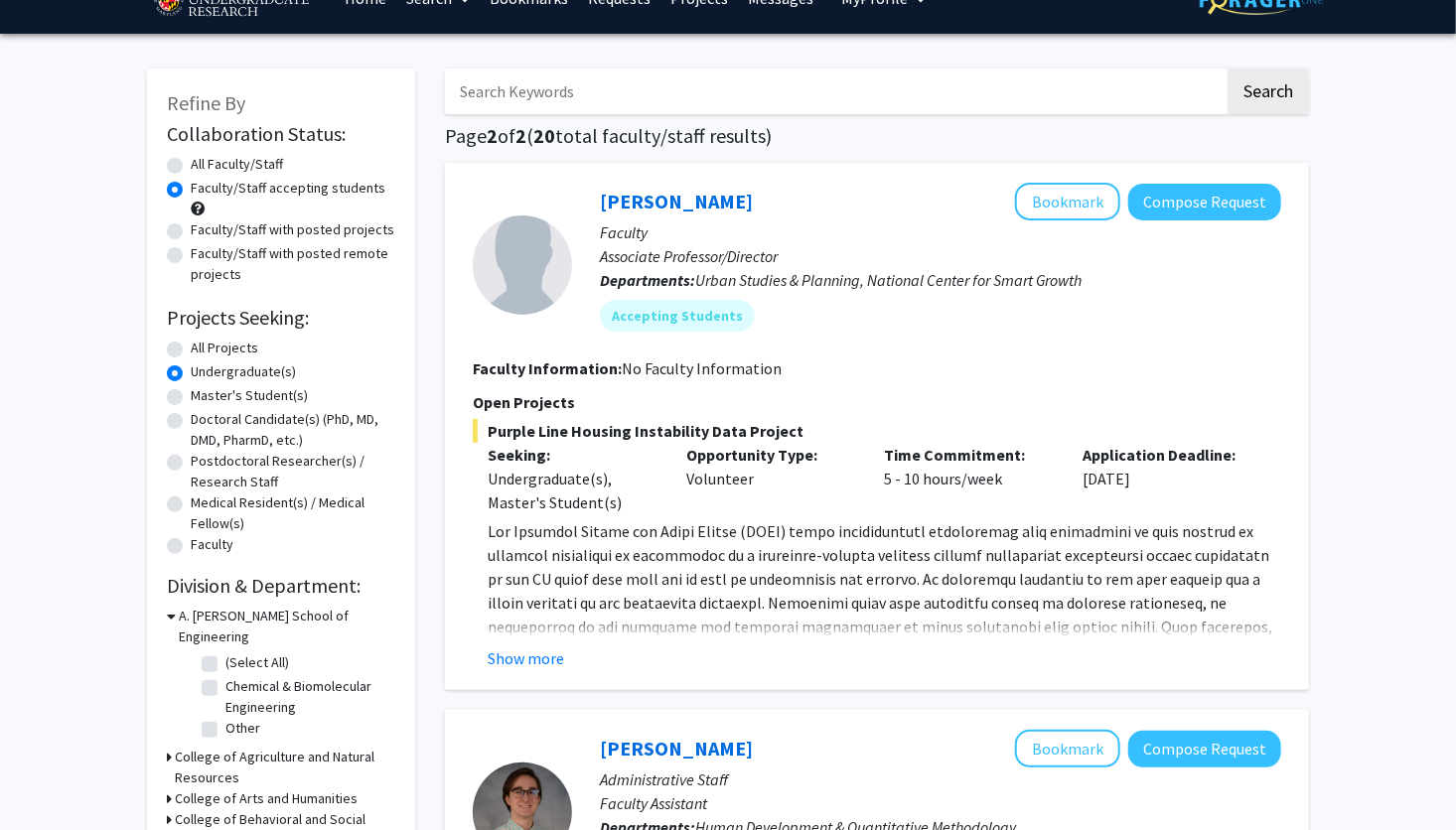 scroll, scrollTop: 0, scrollLeft: 0, axis: both 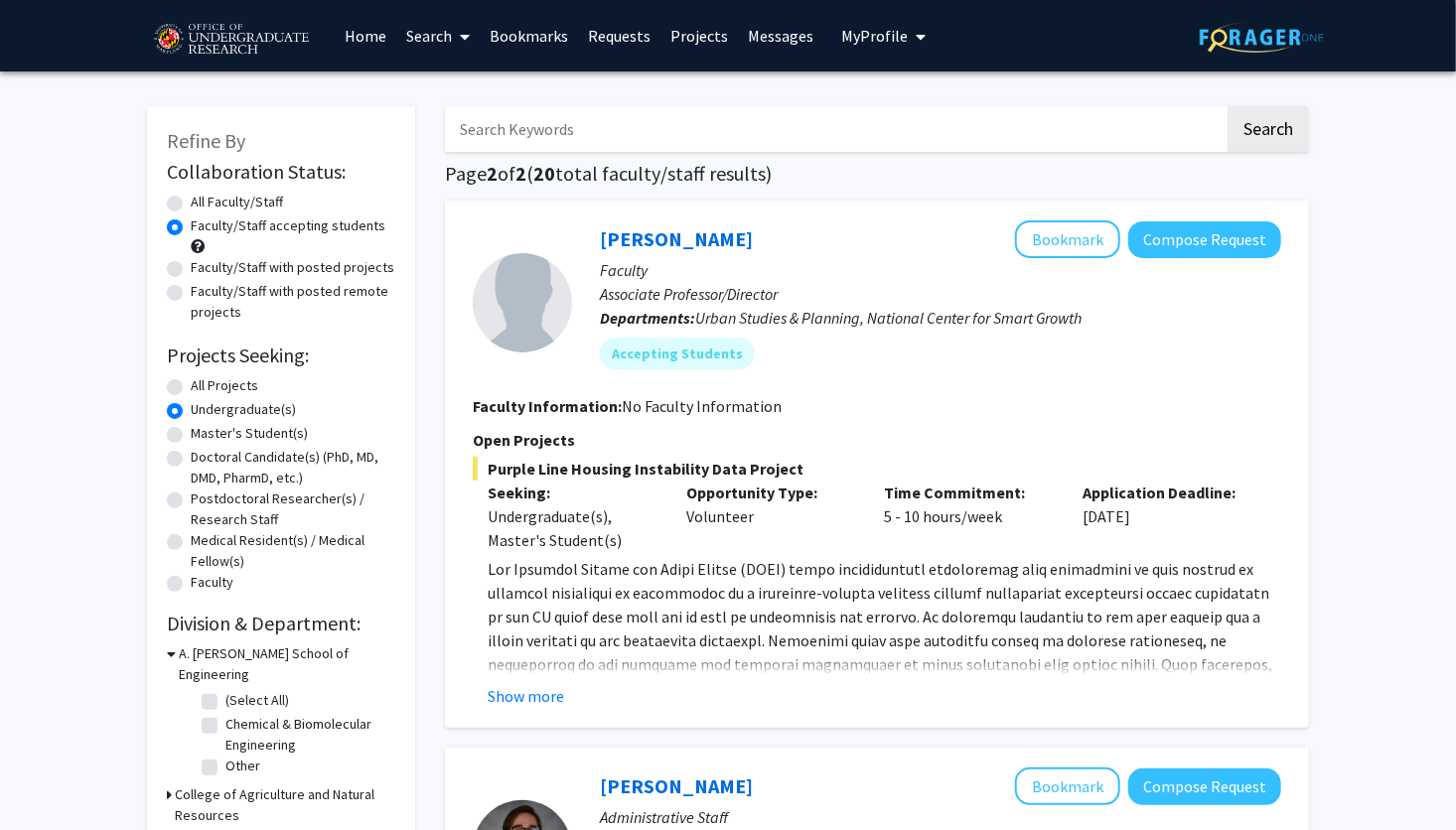 click on "All Faculty/Staff" 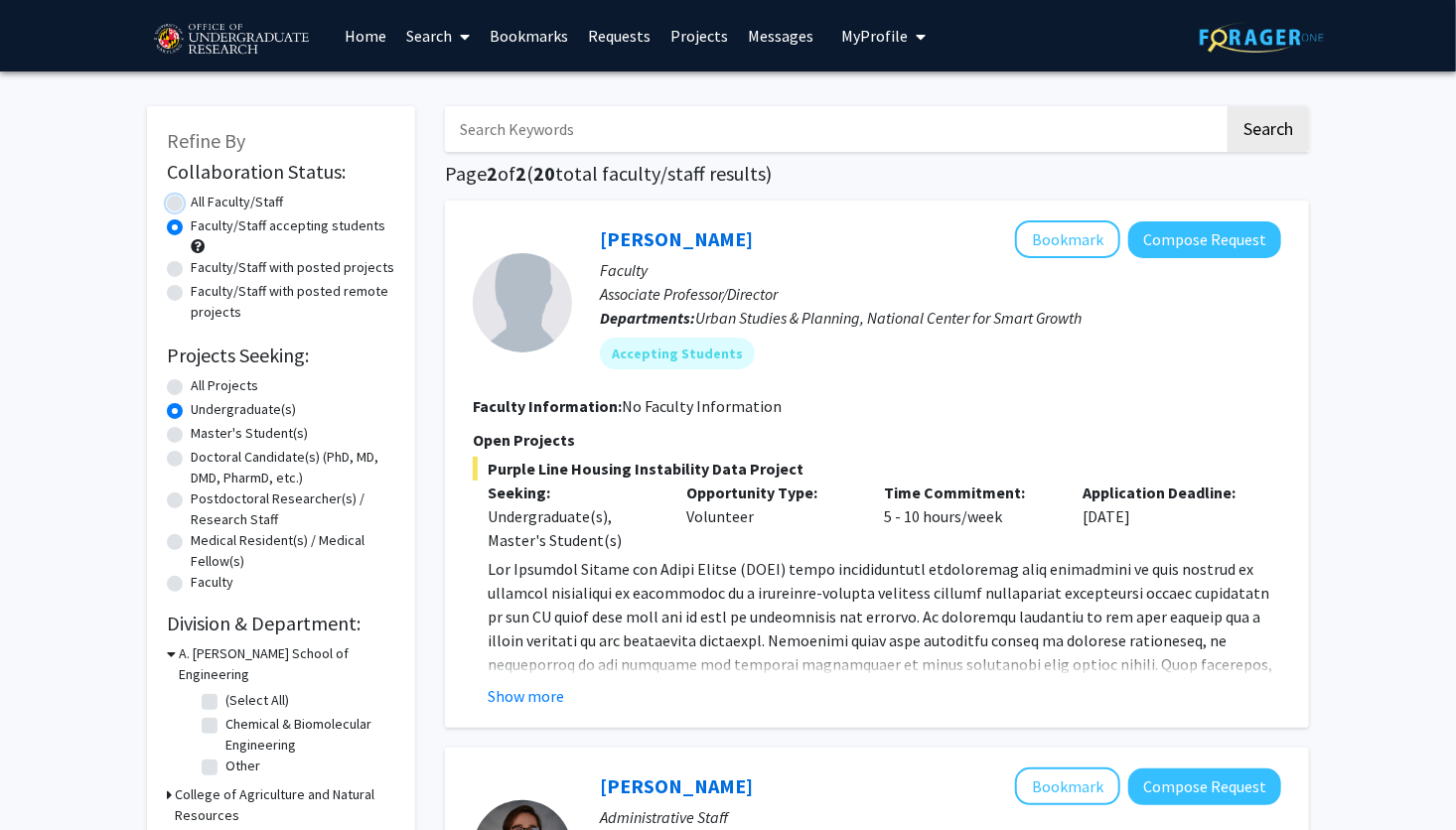 click on "All Faculty/Staff" at bounding box center (197, 198) 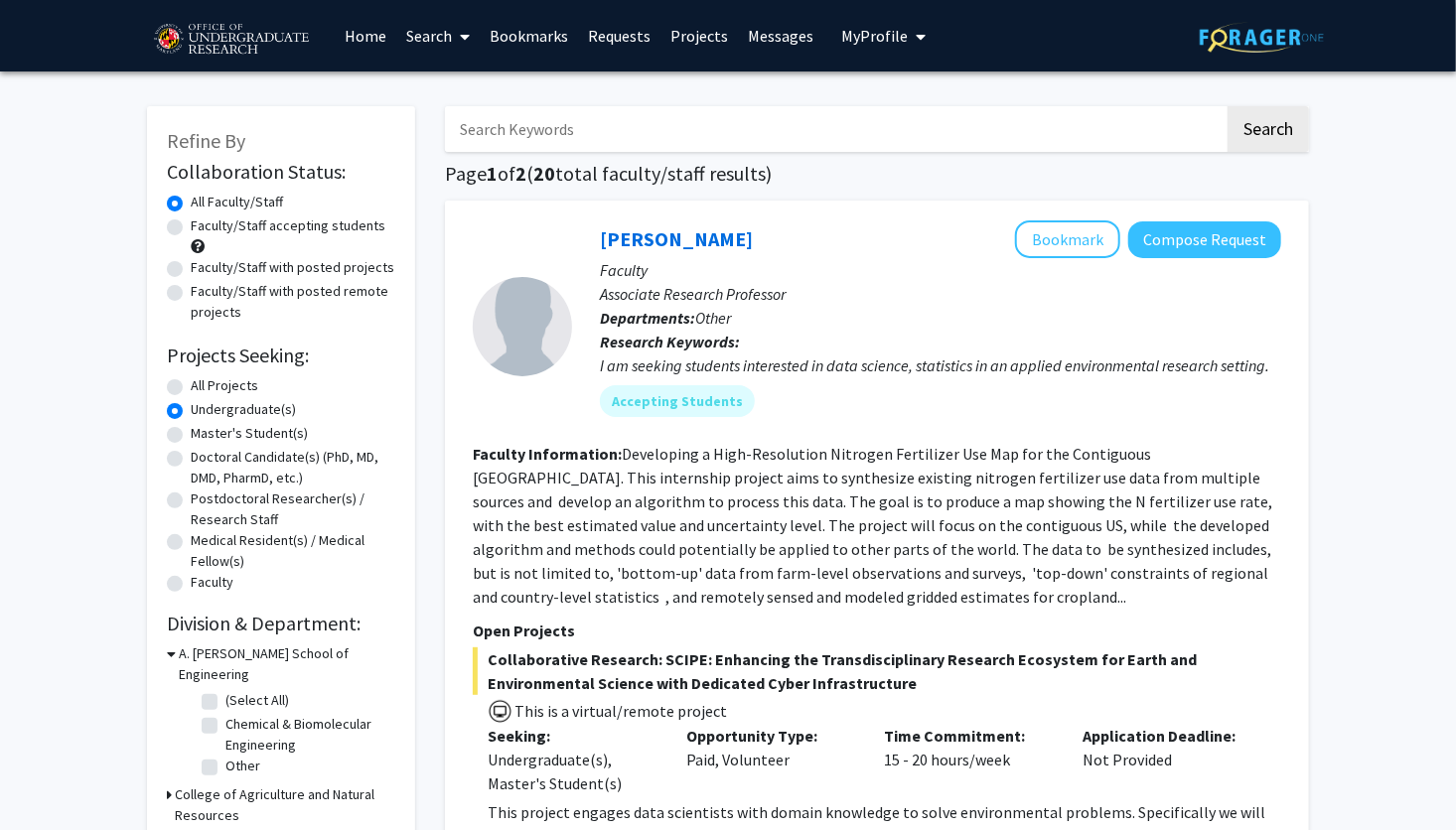 click on "Faculty/Staff with posted projects" 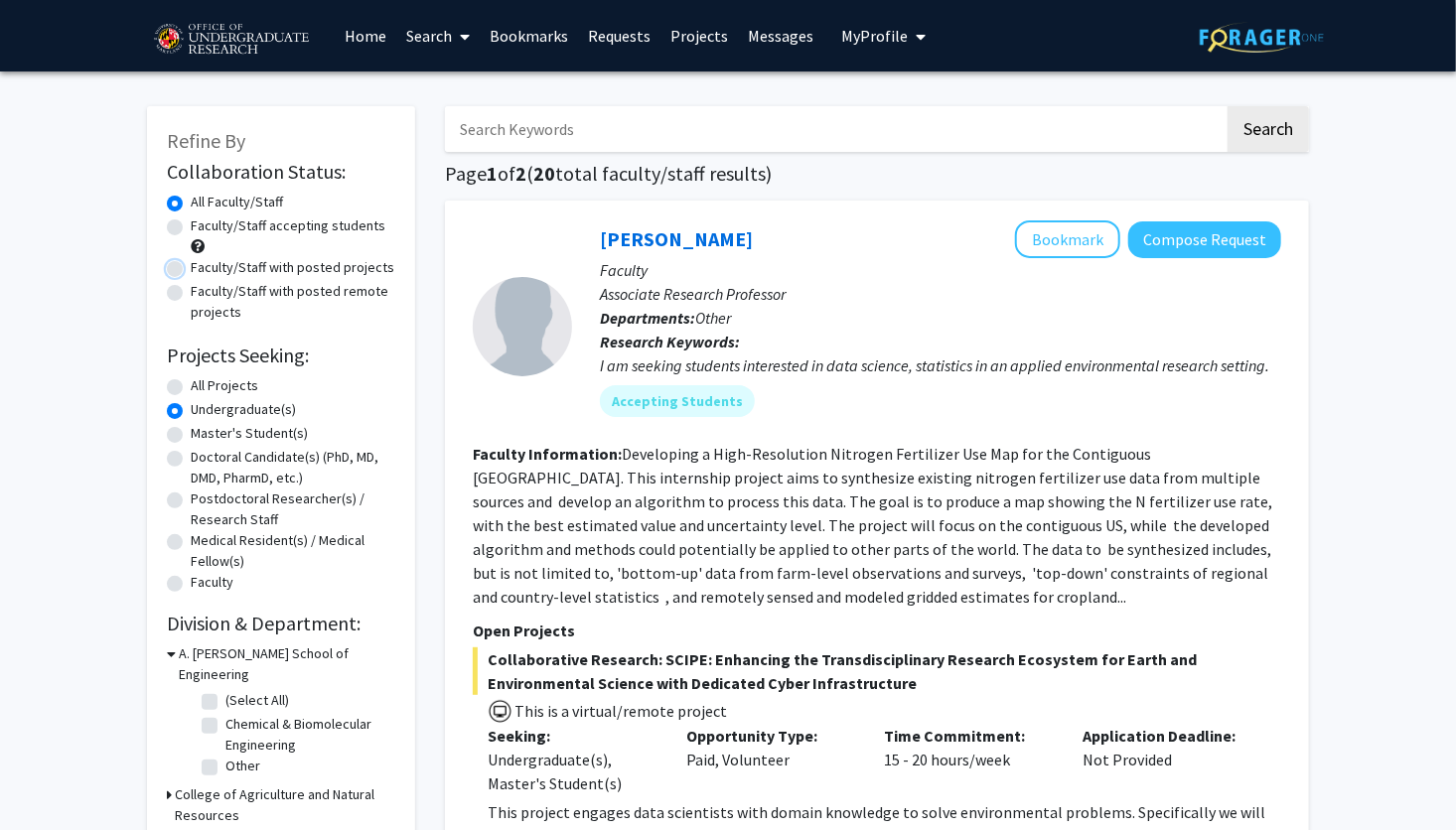 click on "Faculty/Staff with posted projects" at bounding box center [197, 263] 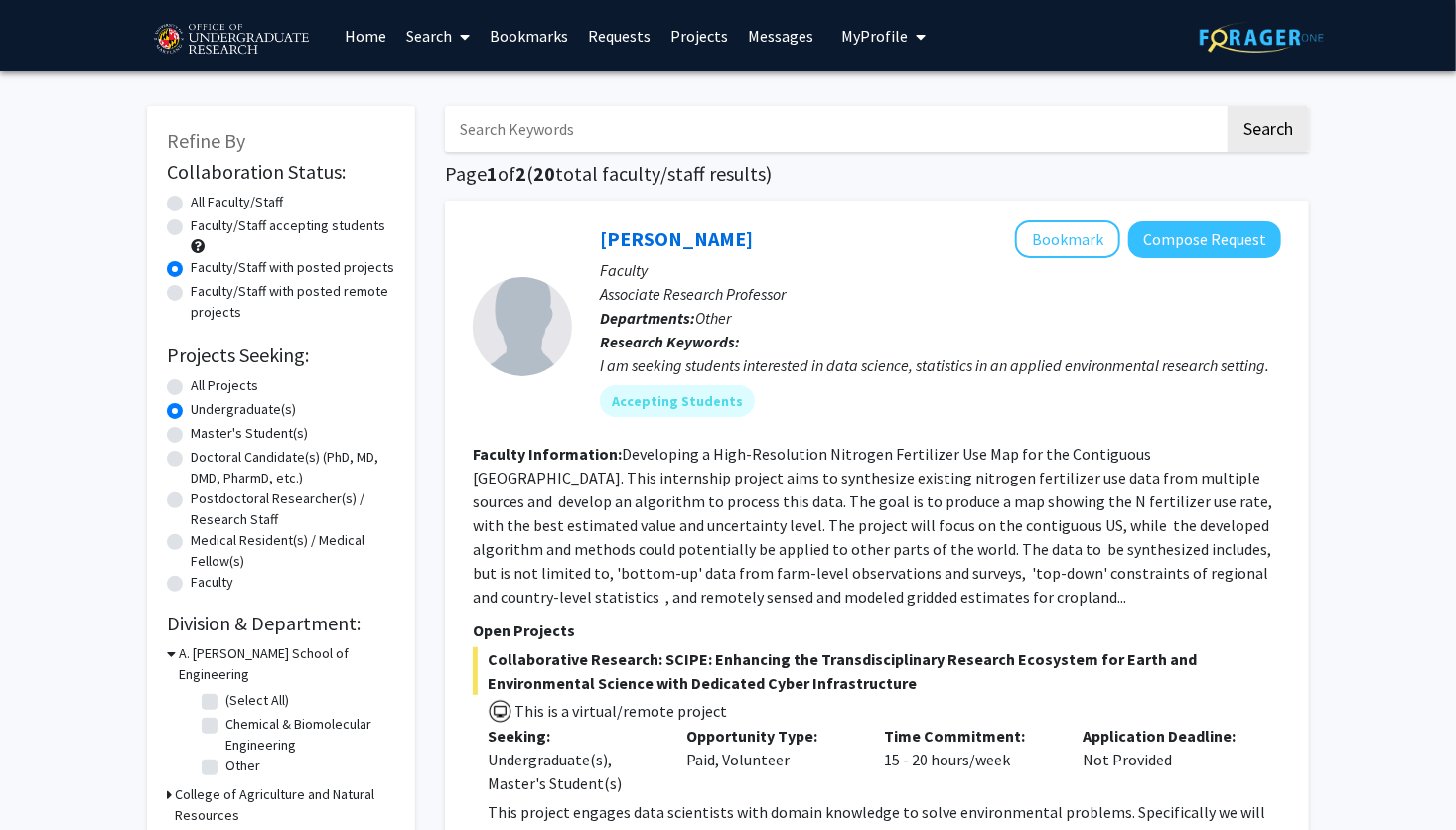 click on "All Faculty/Staff" 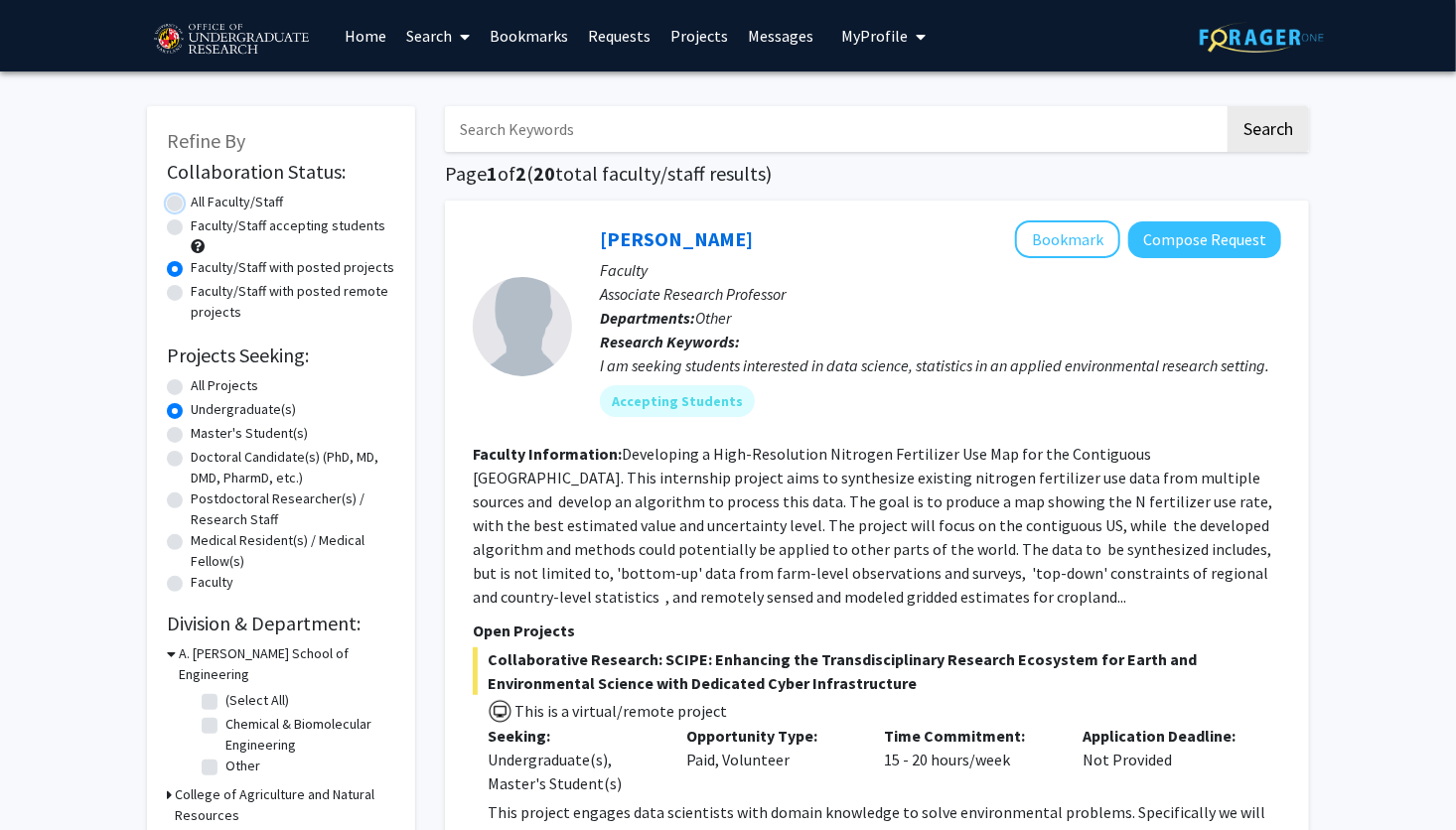 click on "All Faculty/Staff" at bounding box center [197, 198] 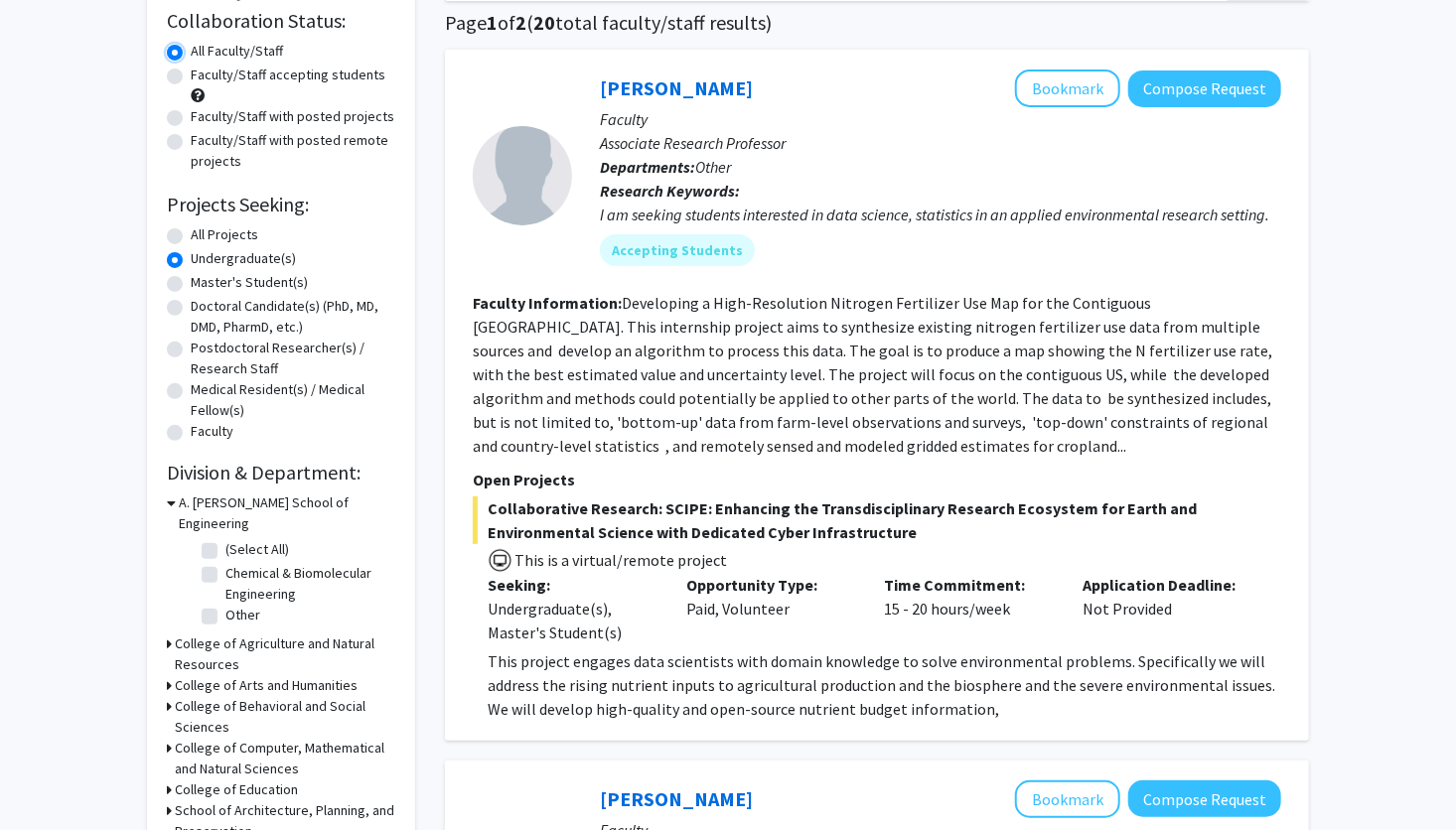scroll, scrollTop: 0, scrollLeft: 0, axis: both 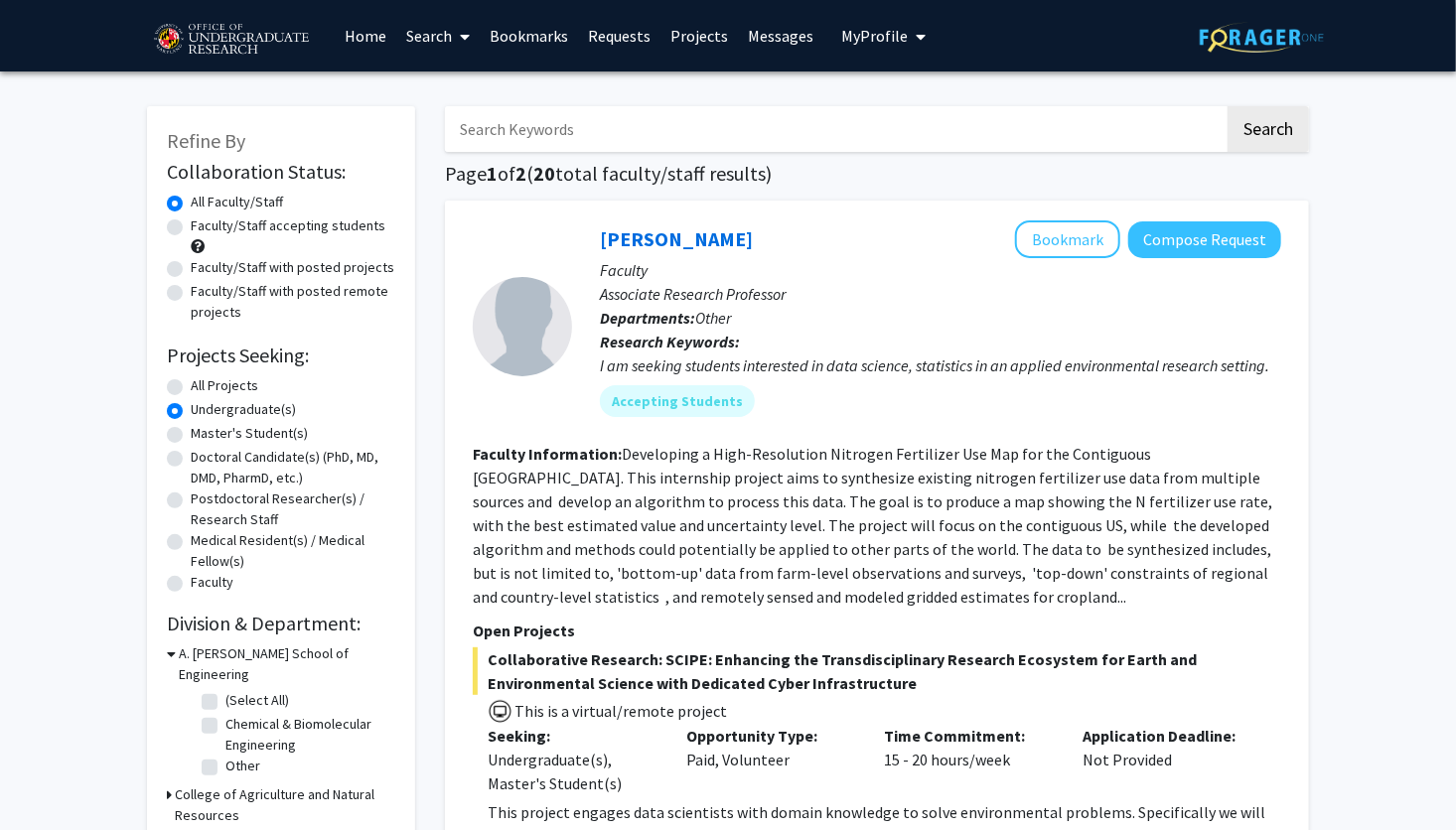 click on "Search" at bounding box center (438, 36) 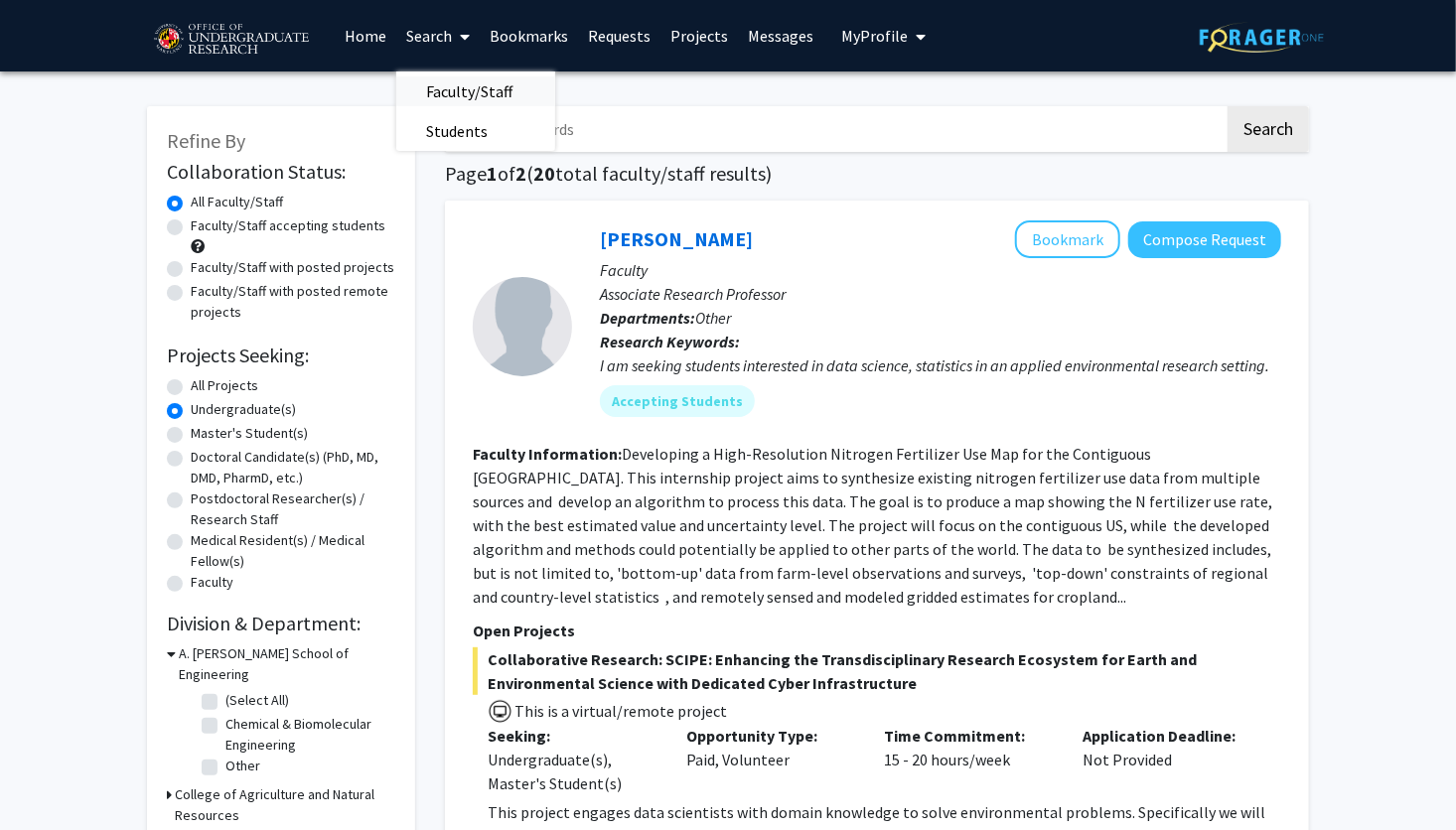click on "Faculty/Staff" at bounding box center (469, 91) 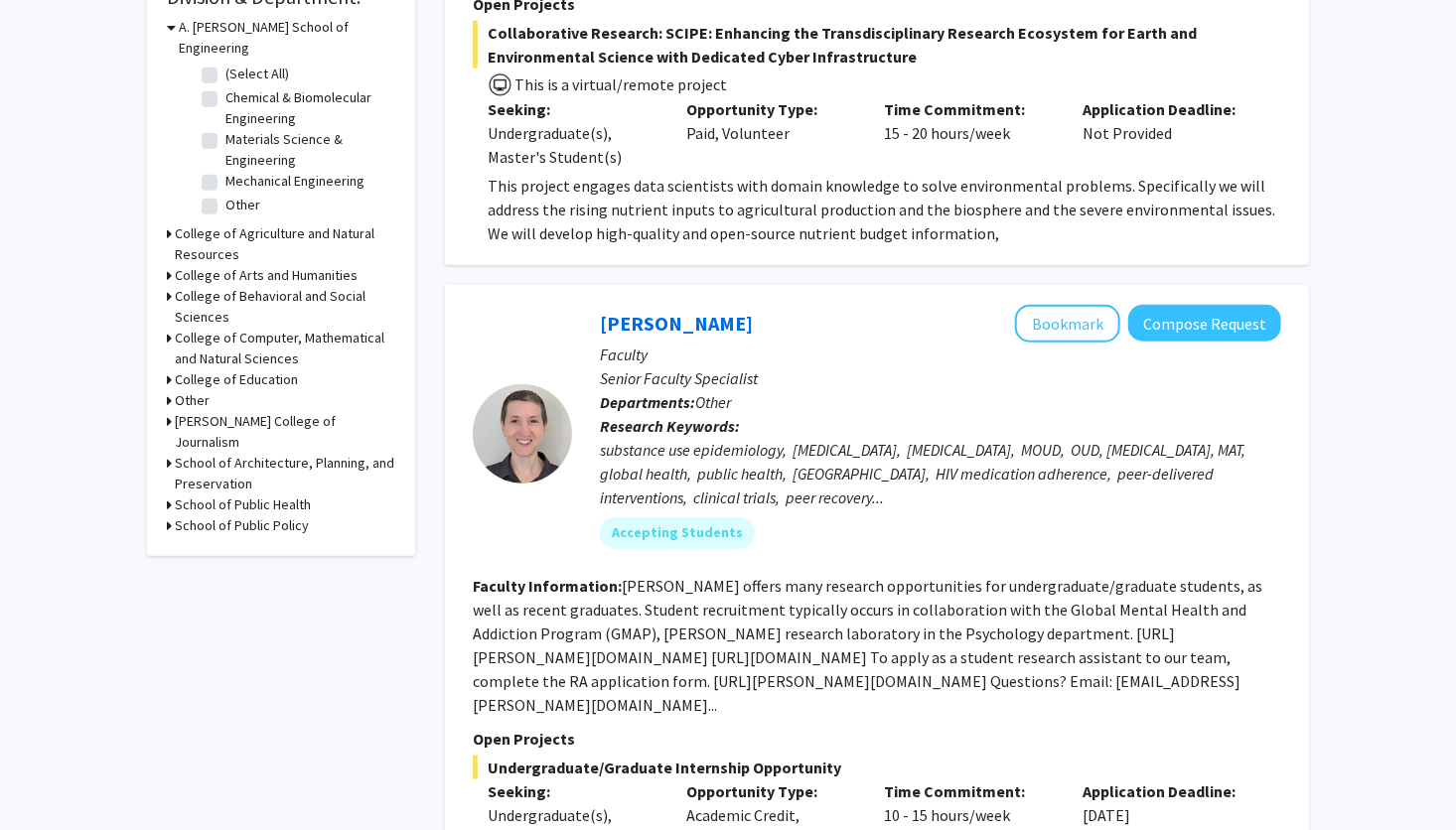 scroll, scrollTop: 0, scrollLeft: 0, axis: both 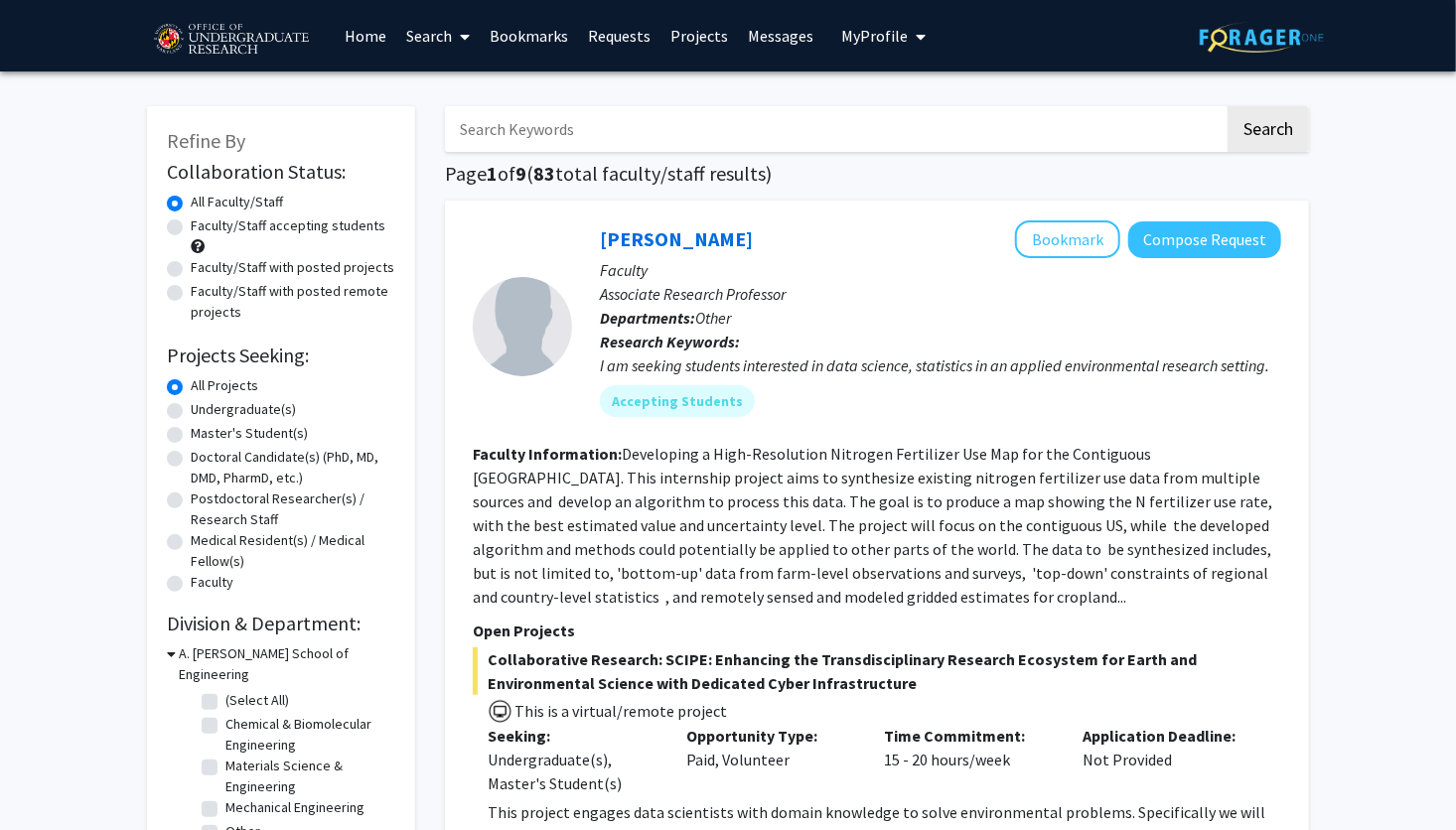 click at bounding box center (834, 129) 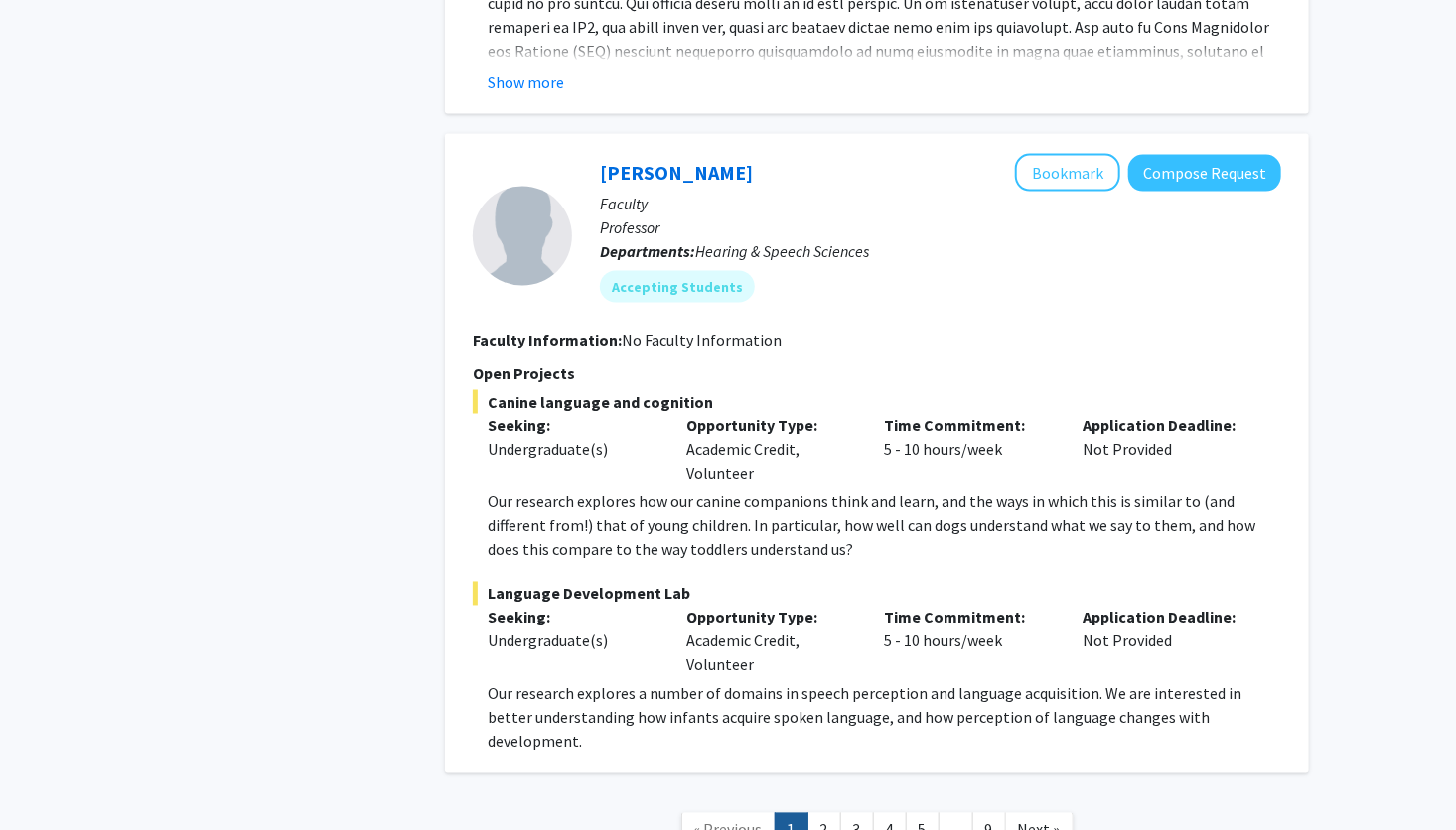 scroll, scrollTop: 8695, scrollLeft: 0, axis: vertical 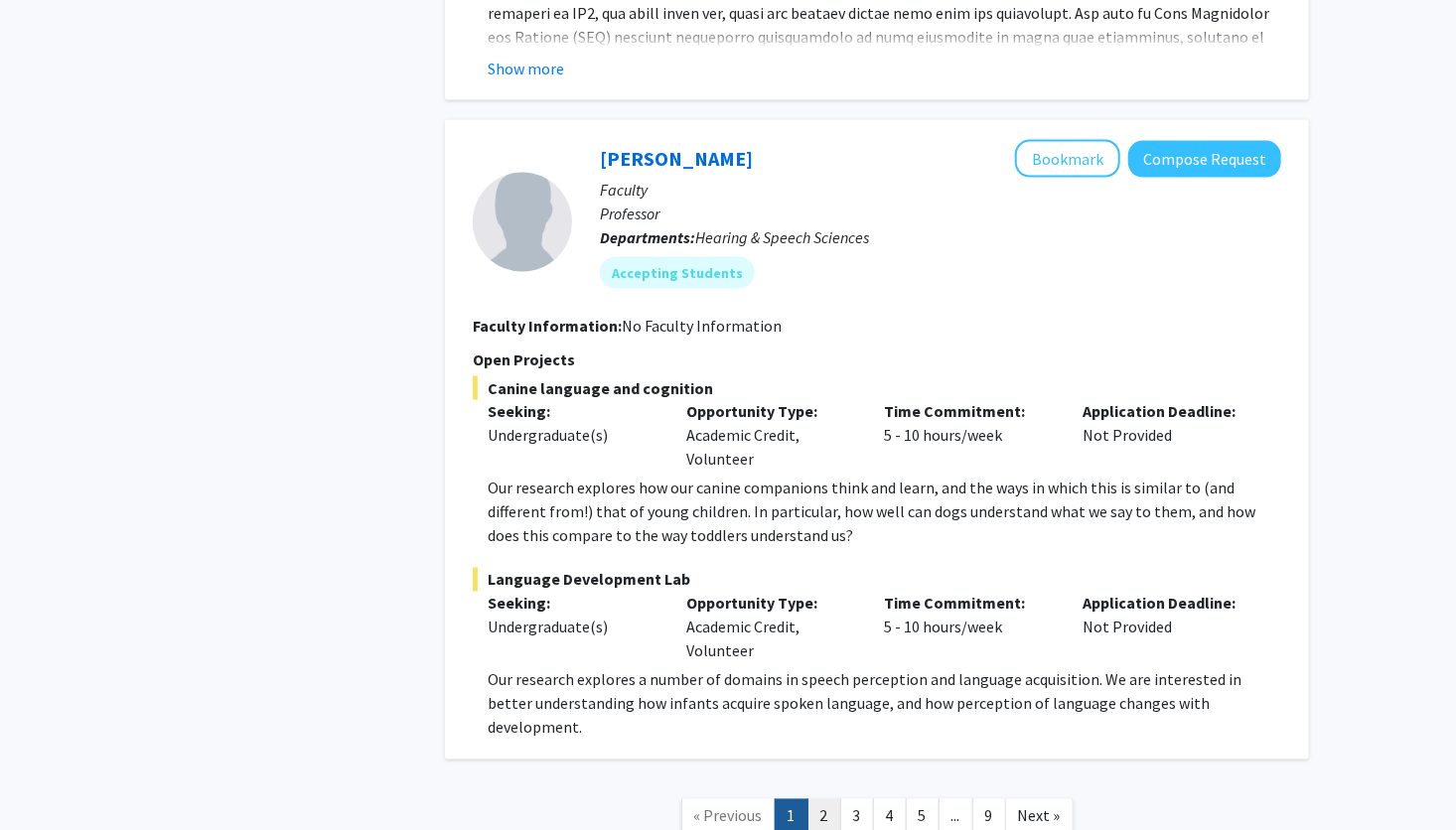click on "2" 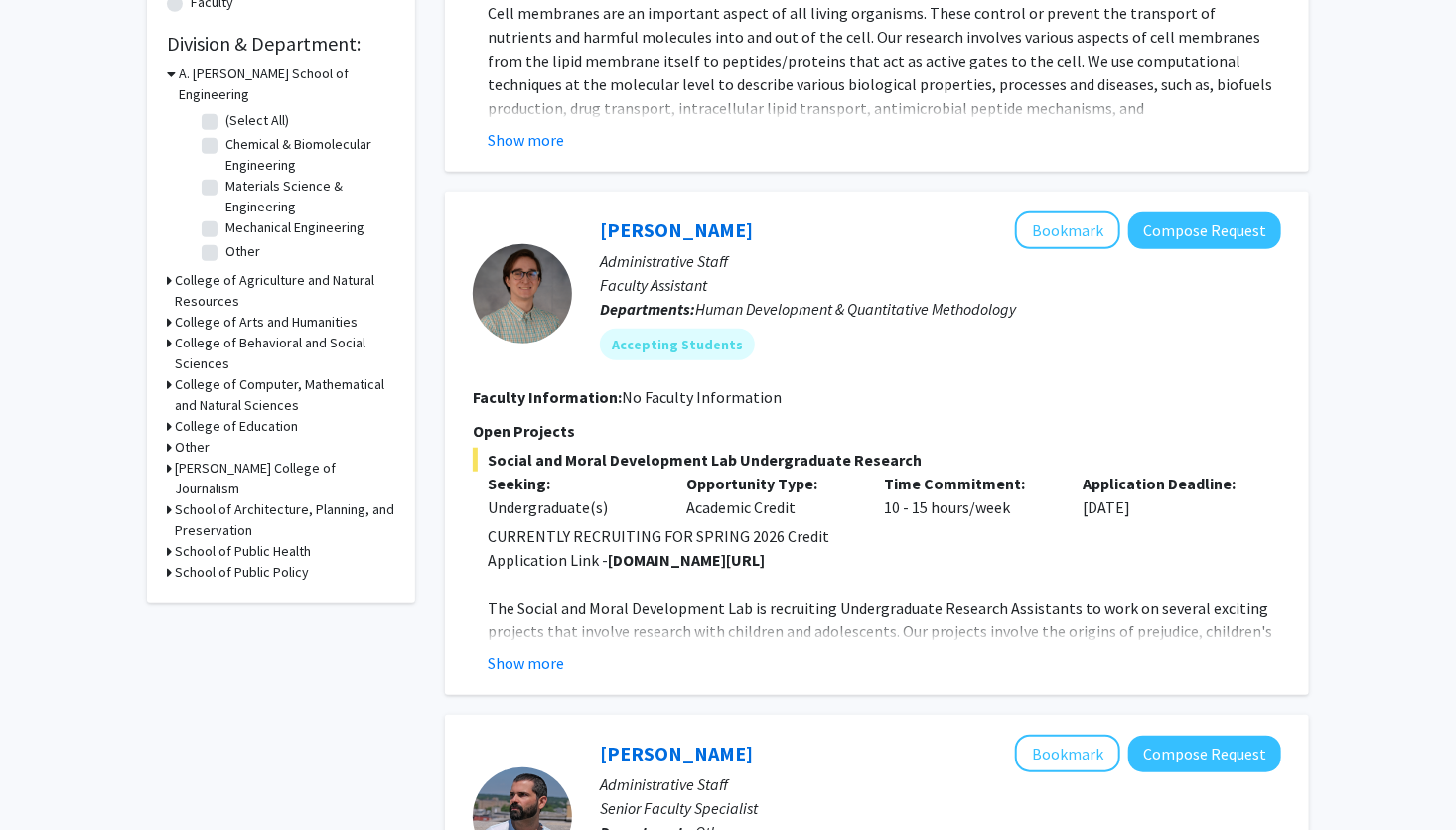 scroll, scrollTop: 582, scrollLeft: 0, axis: vertical 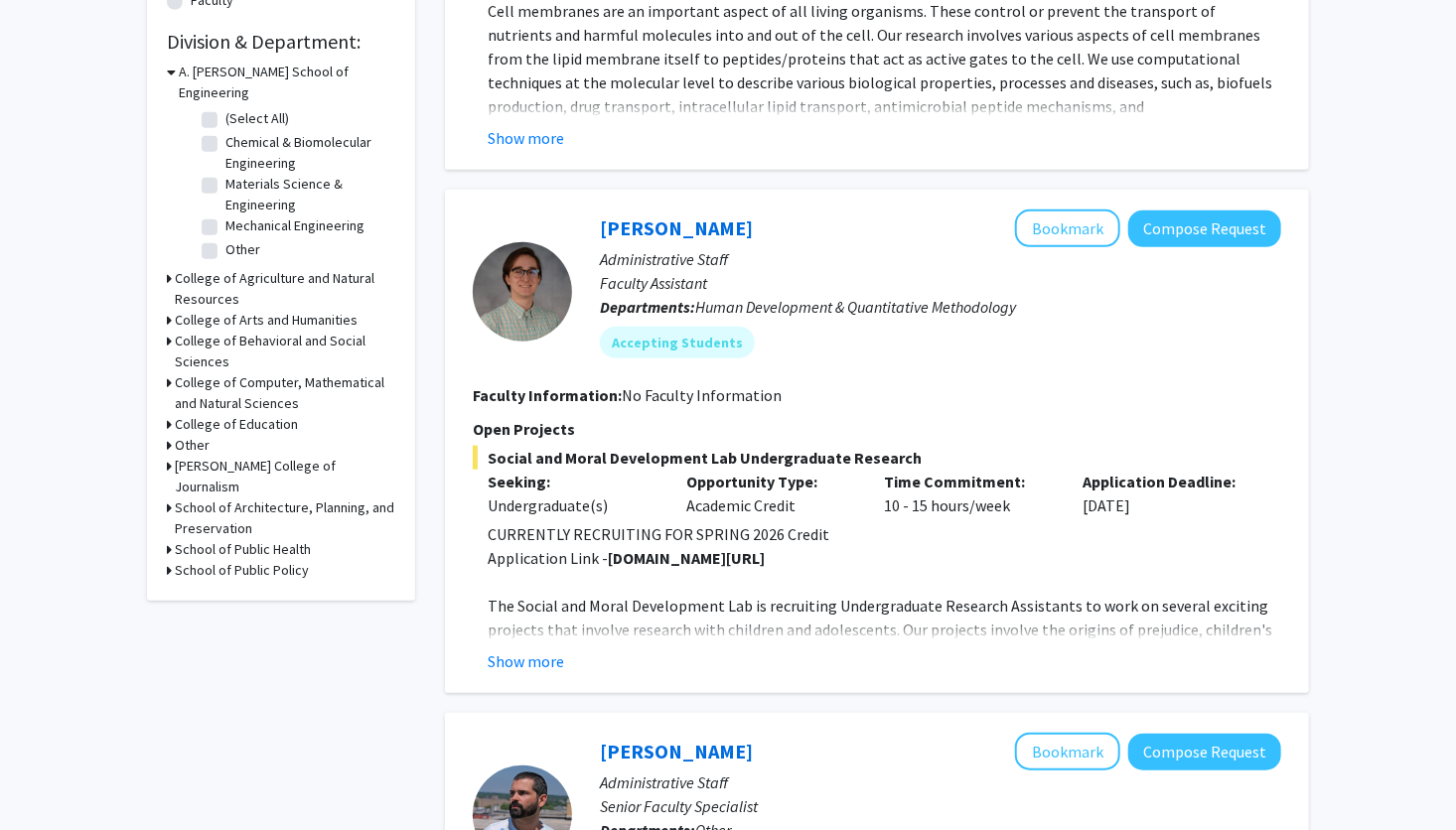 click on "Show more" 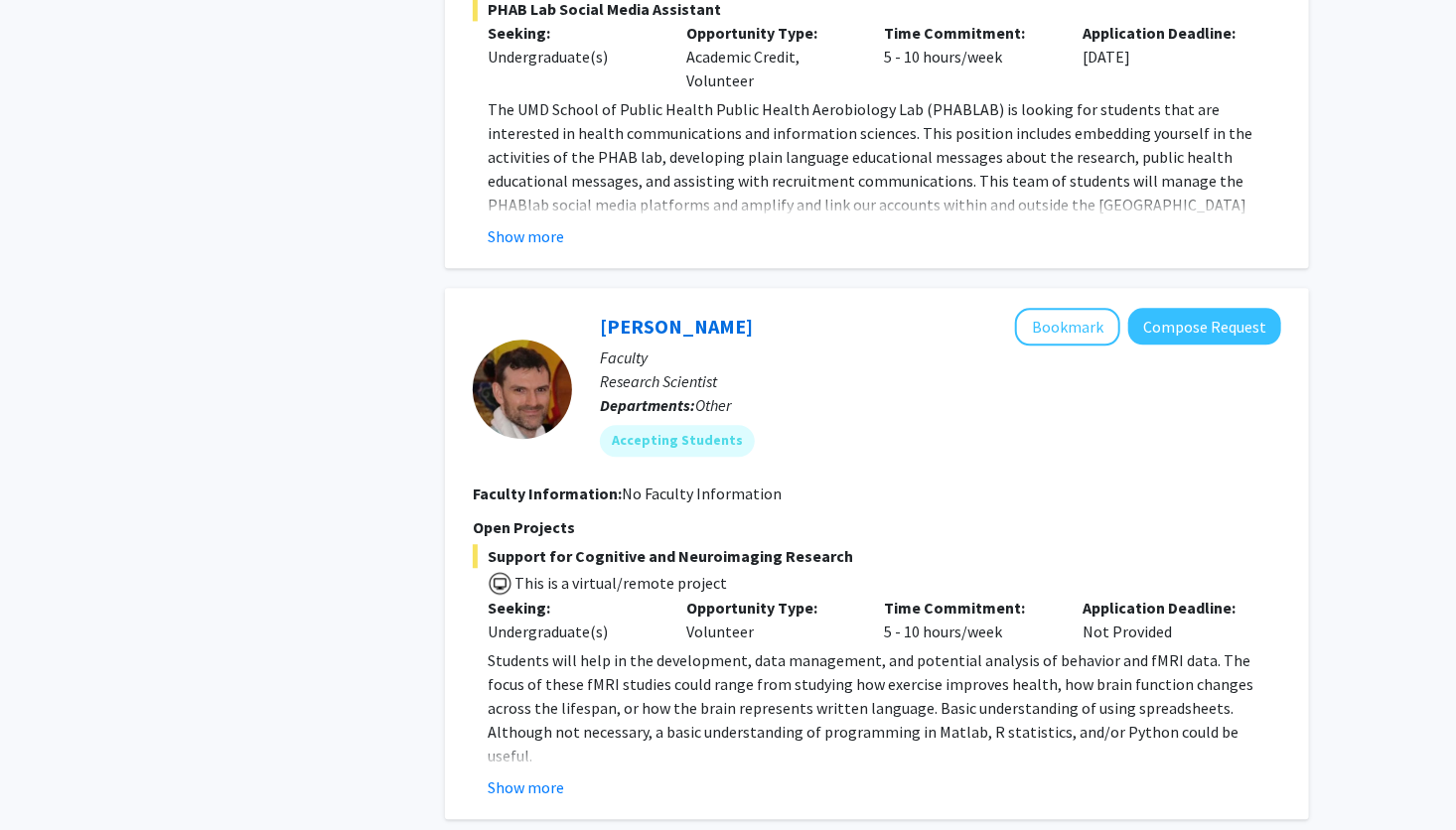 scroll, scrollTop: 5916, scrollLeft: 0, axis: vertical 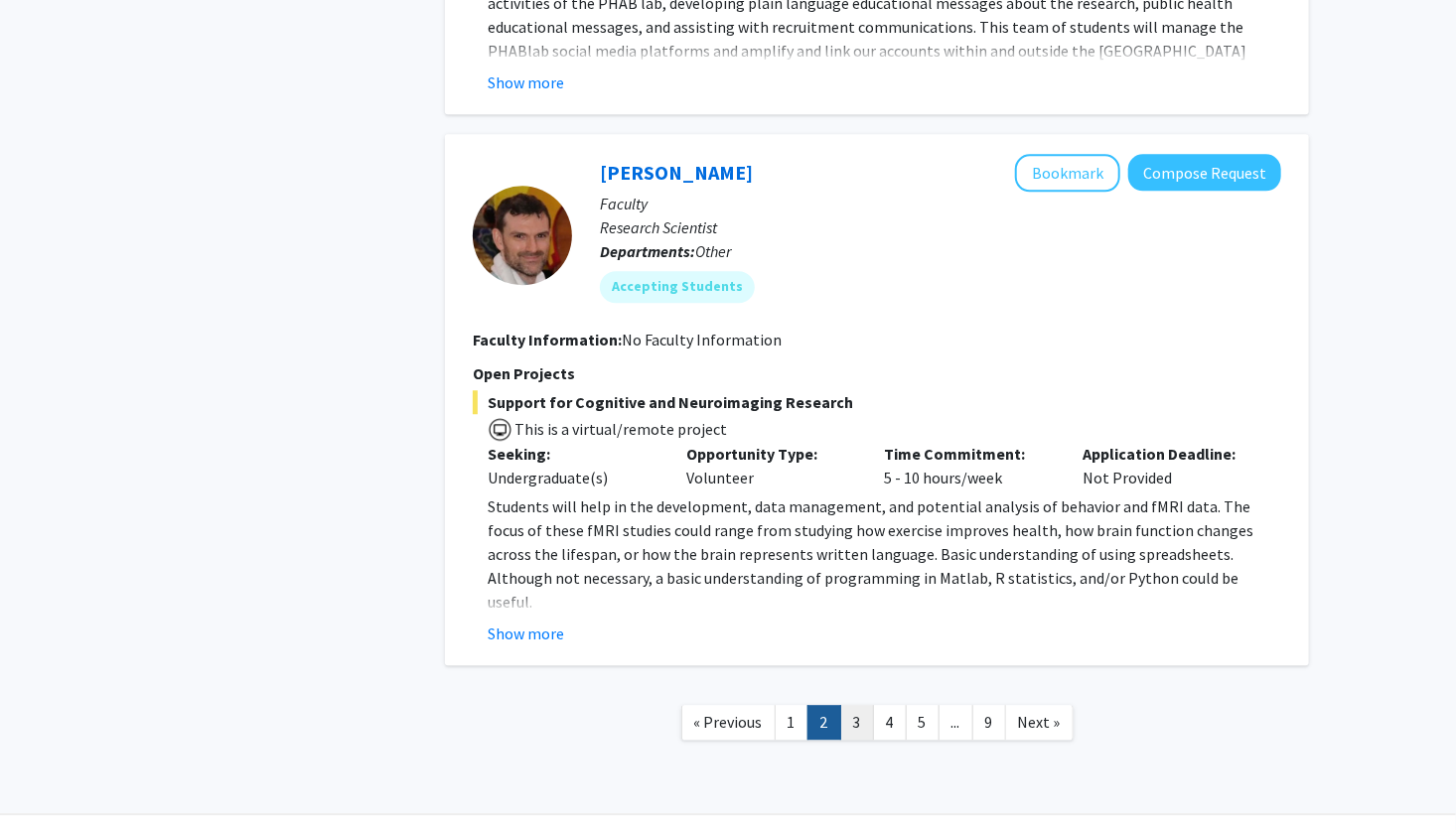 click on "3" 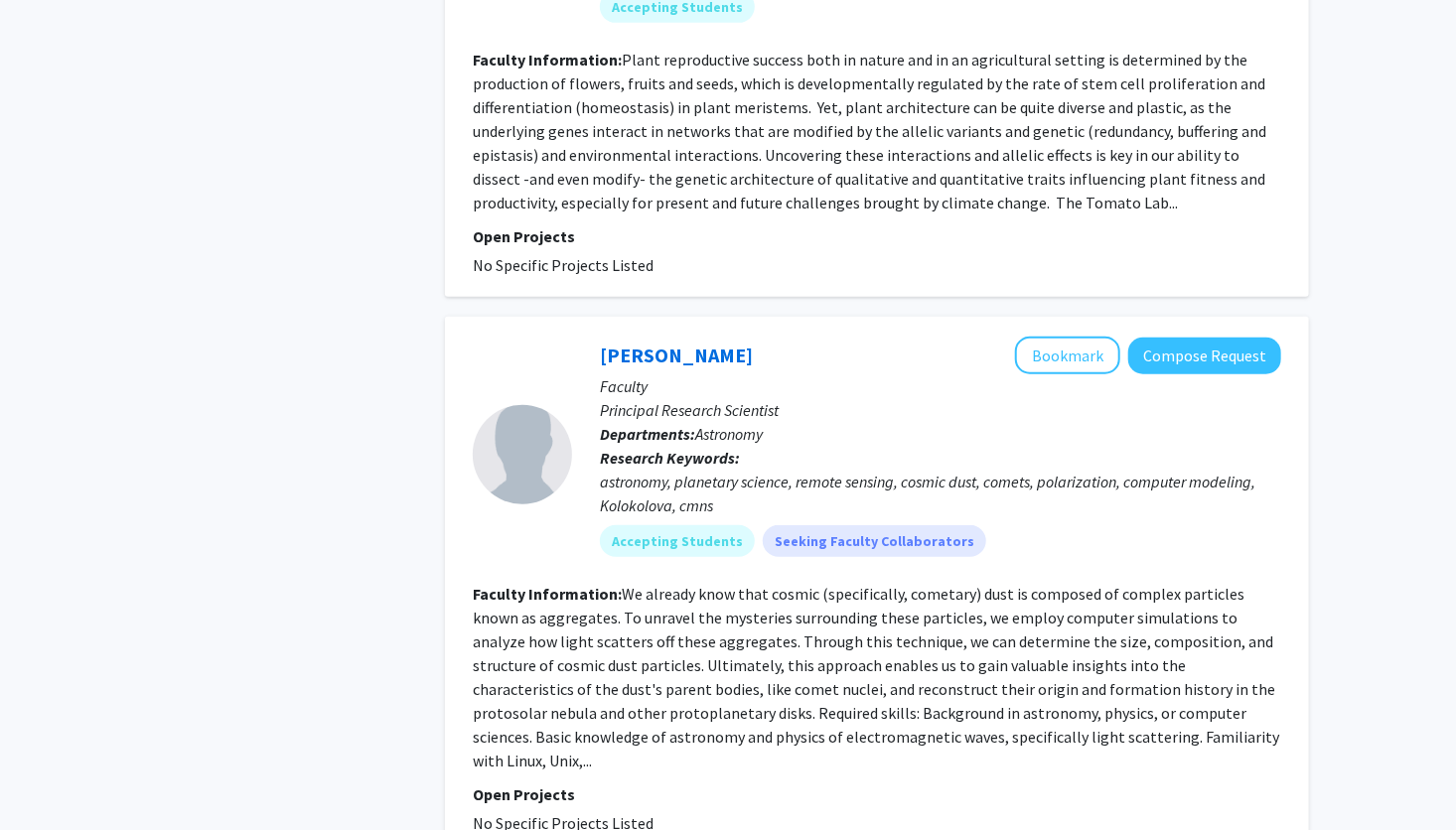 scroll, scrollTop: 4244, scrollLeft: 0, axis: vertical 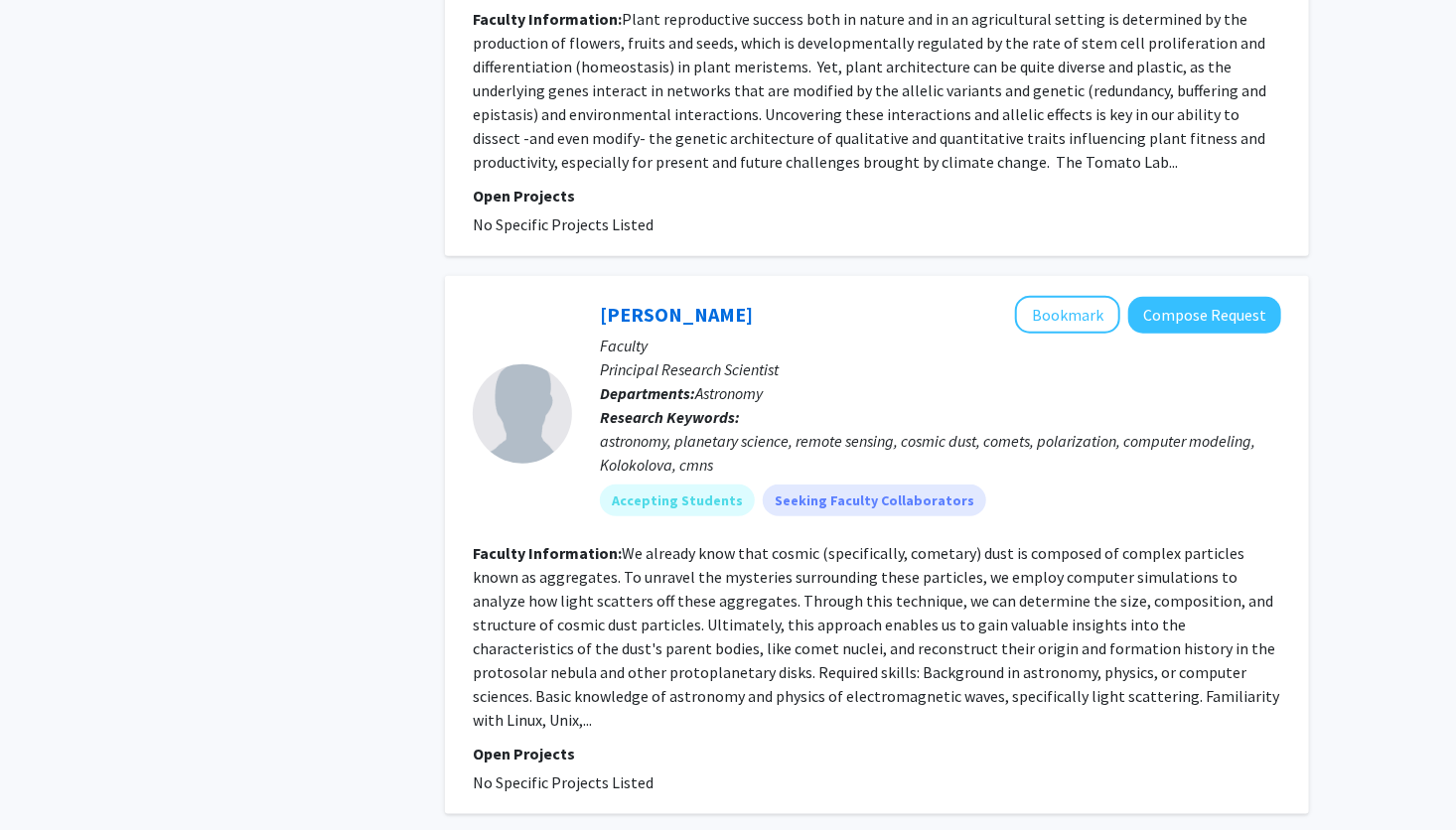 click on "We already know that cosmic (specifically, cometary) dust is composed of complex particles known as aggregates. To unravel the mysteries surrounding these particles, we employ computer simulations to analyze how light scatters off these aggregates. Through this technique, we can determine the size, composition, and structure of cosmic dust particles. Ultimately, this approach enables us to gain valuable insights into the characteristics of the dust's parent bodies, like comet nuclei, and reconstruct their origin and formation history in the protosolar nebula and other protoplanetary disks.  Required skills: Background in astronomy, physics, or computer sciences. Basic knowledge of  astronomy and physics of electromagnetic waves,  specifically light scattering. Familiarity with Linux, Unix,..." 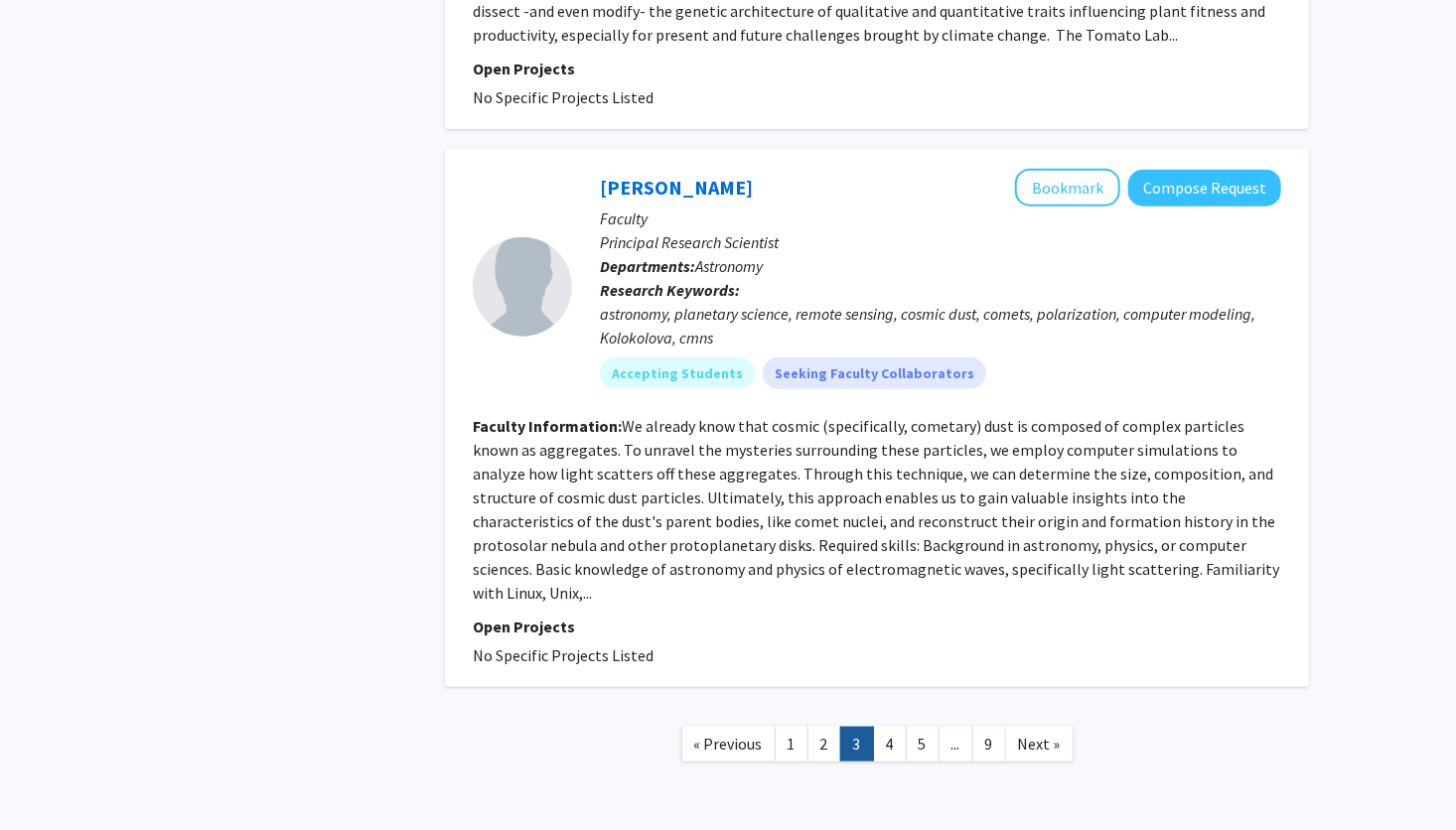 scroll, scrollTop: 4388, scrollLeft: 0, axis: vertical 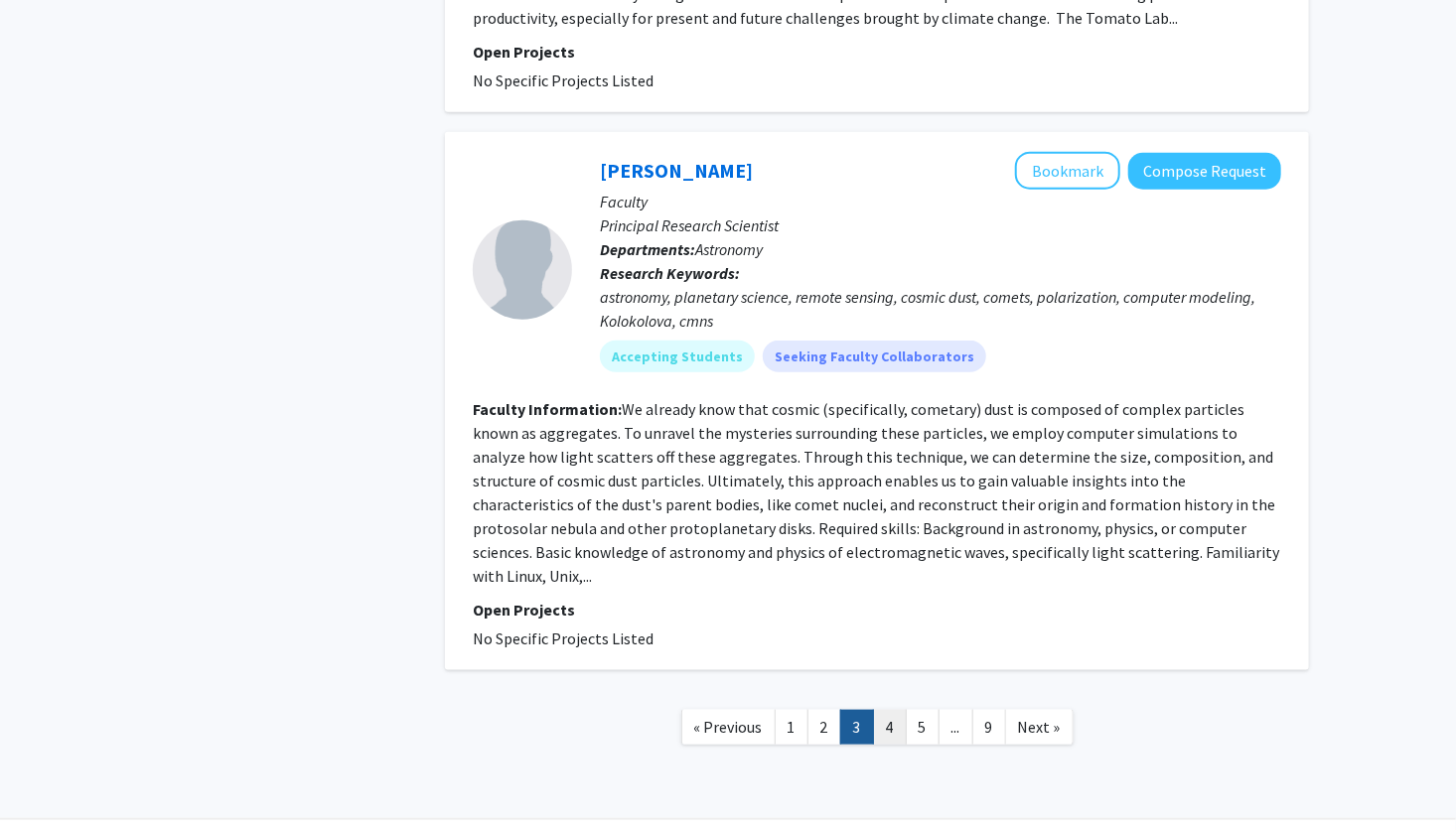 click on "4" 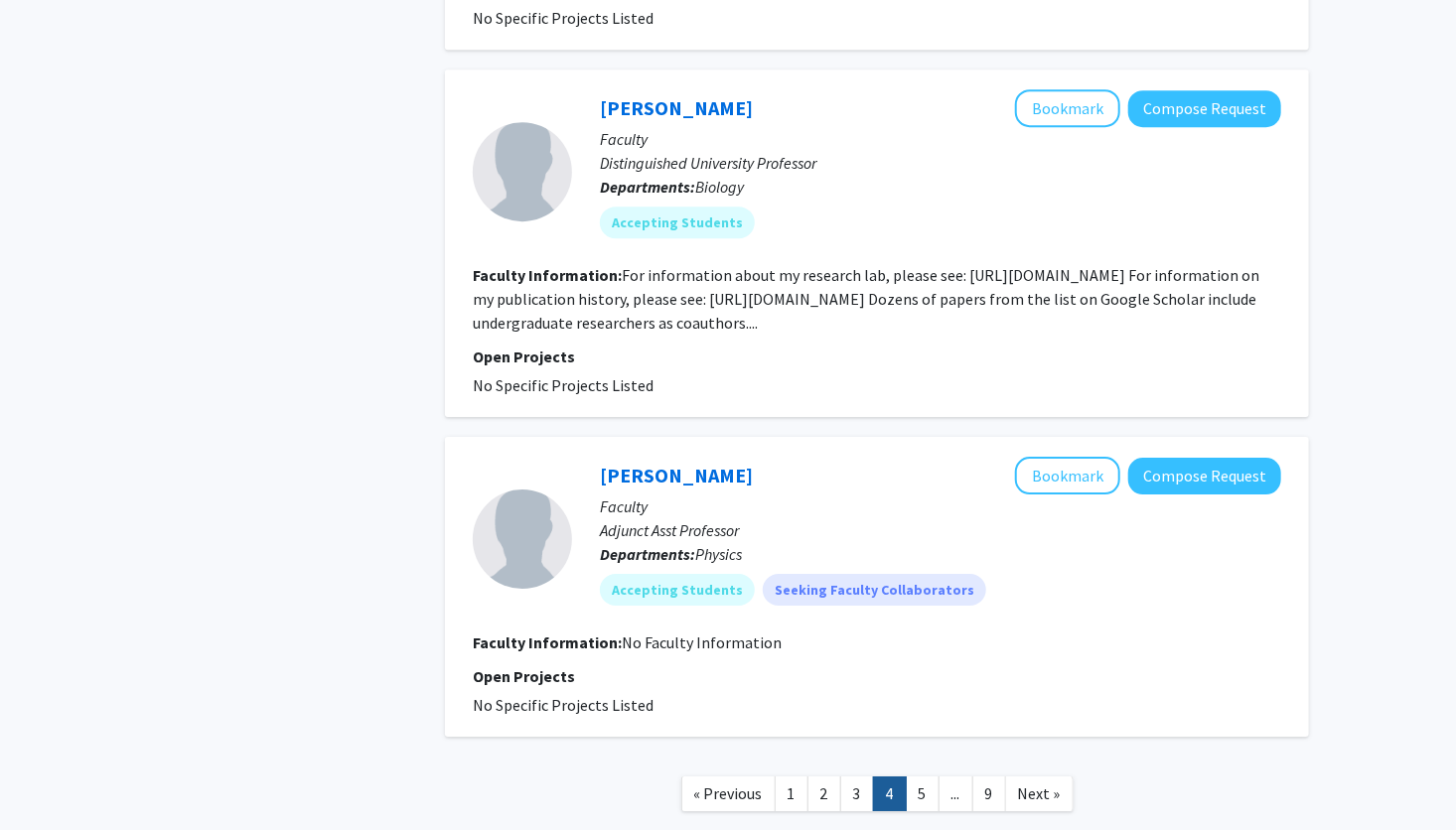 scroll, scrollTop: 2911, scrollLeft: 0, axis: vertical 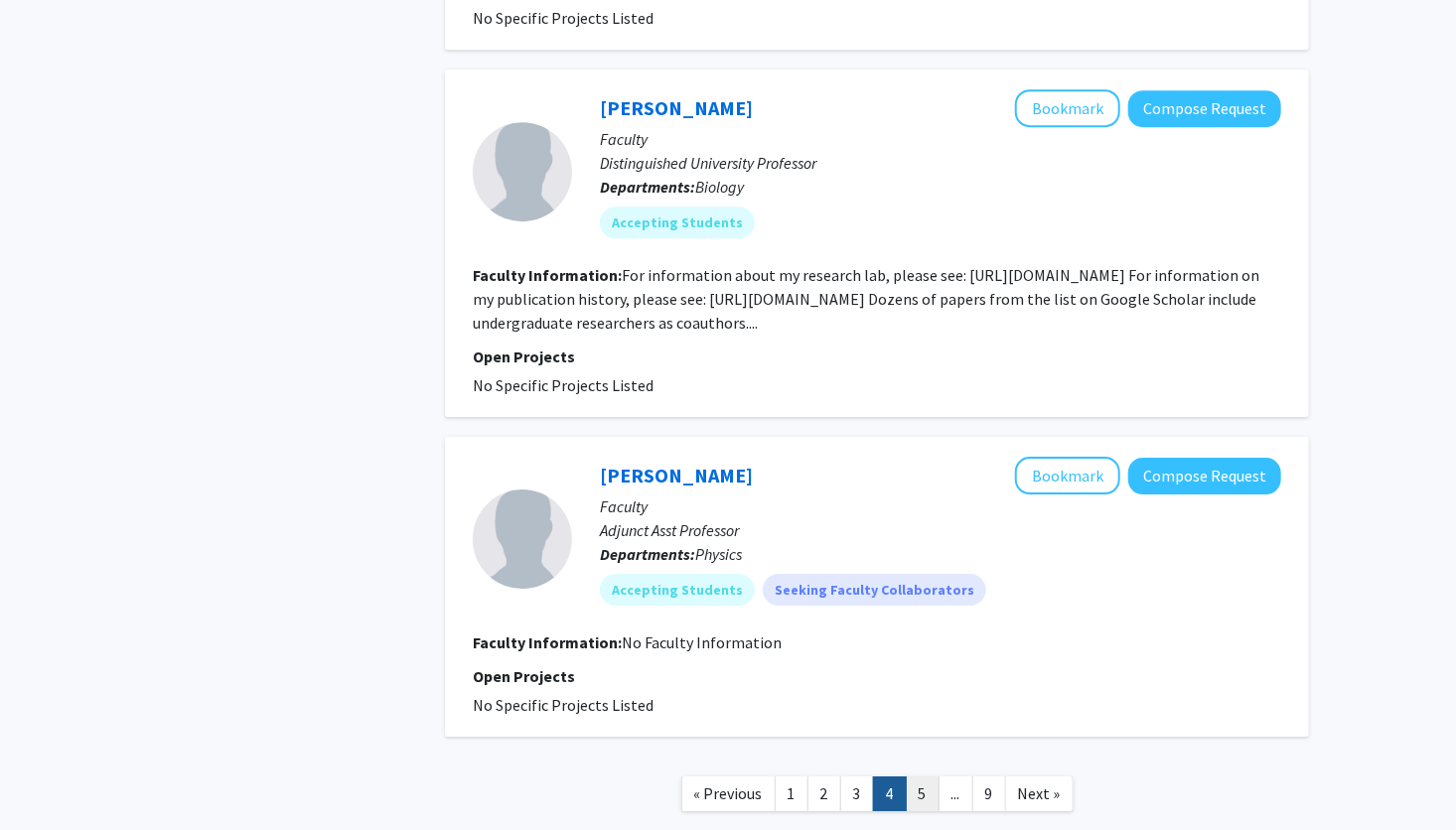 click on "5" 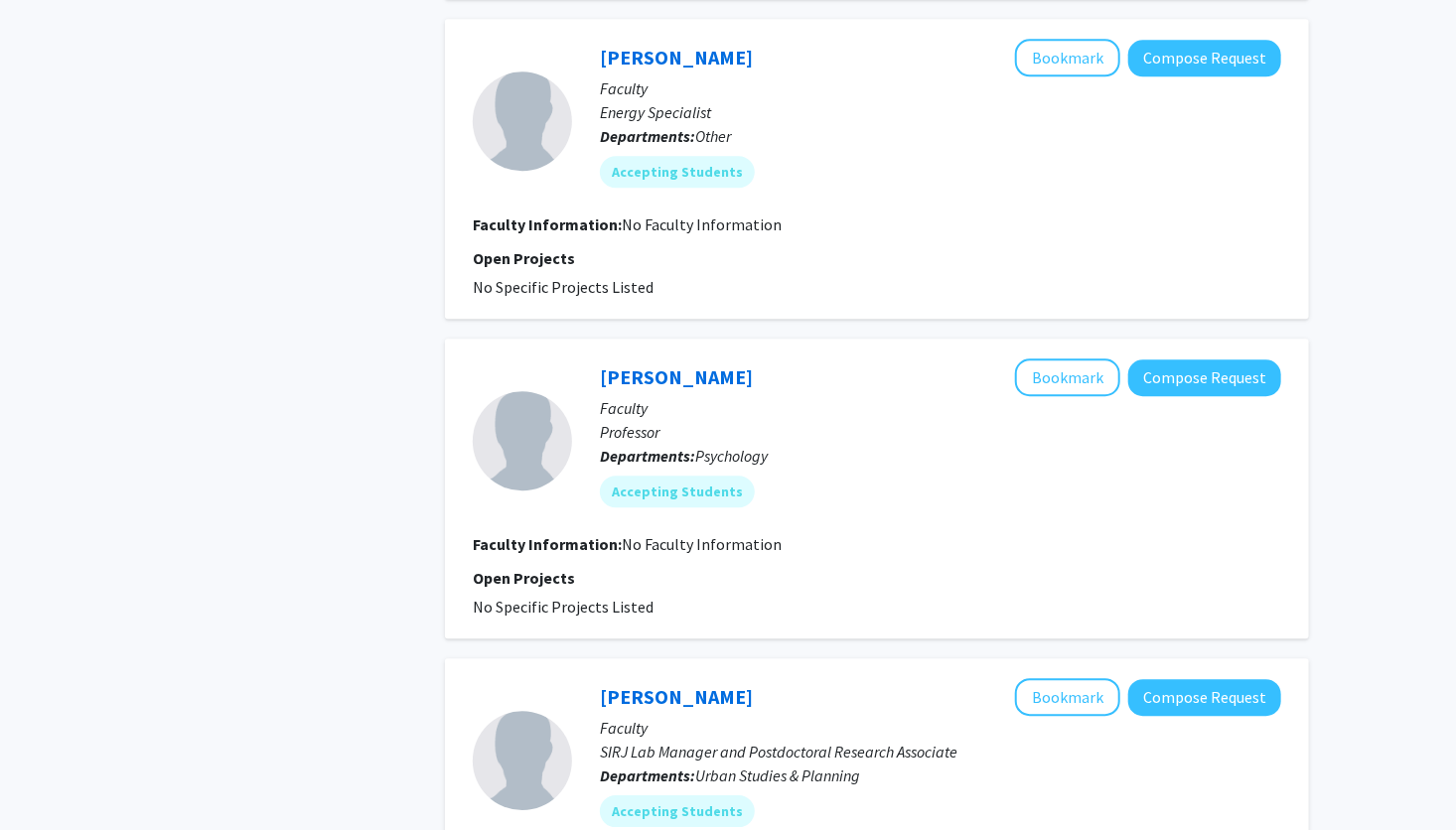 scroll, scrollTop: 2735, scrollLeft: 0, axis: vertical 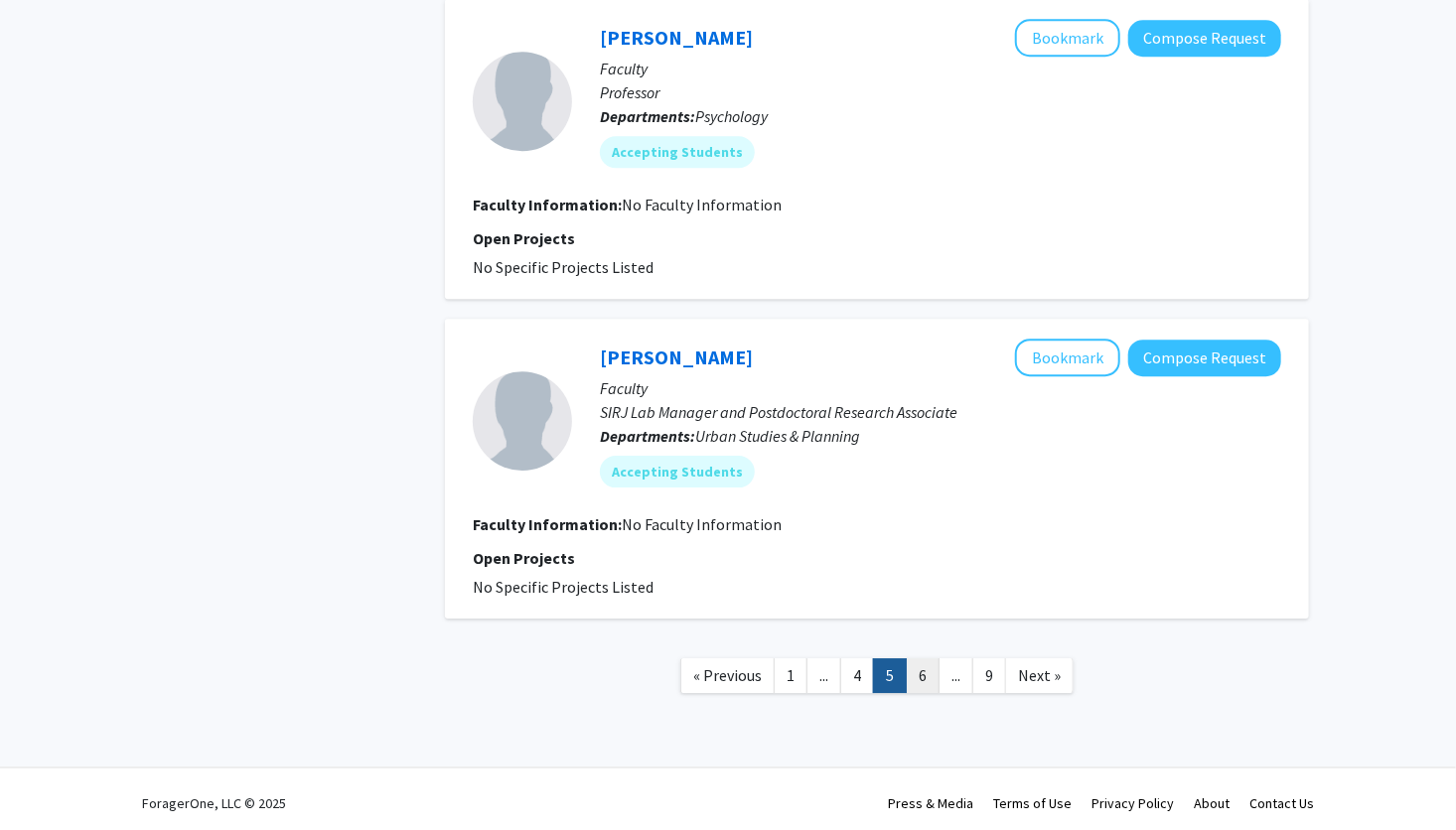 click on "6" 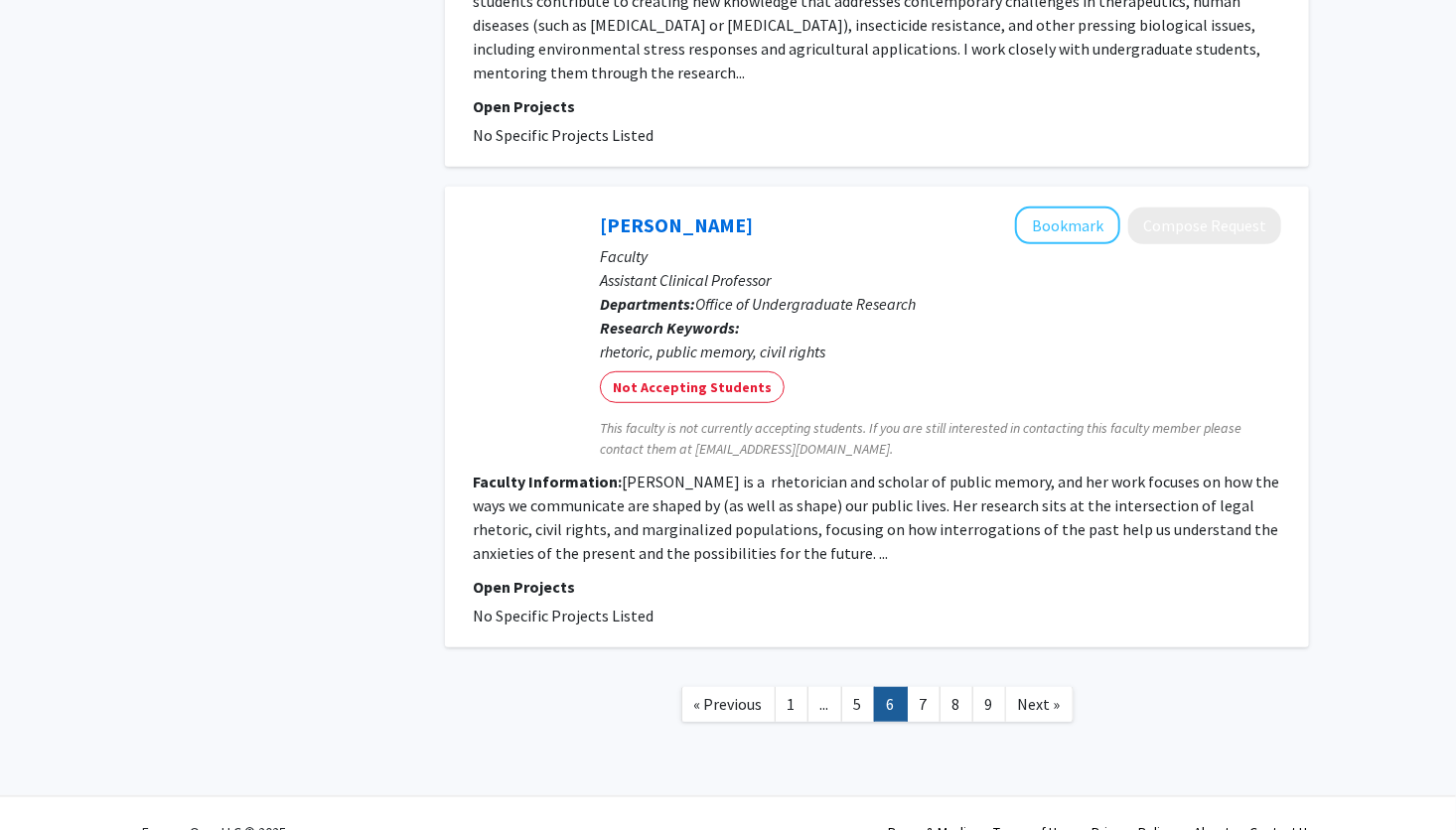 scroll, scrollTop: 4000, scrollLeft: 0, axis: vertical 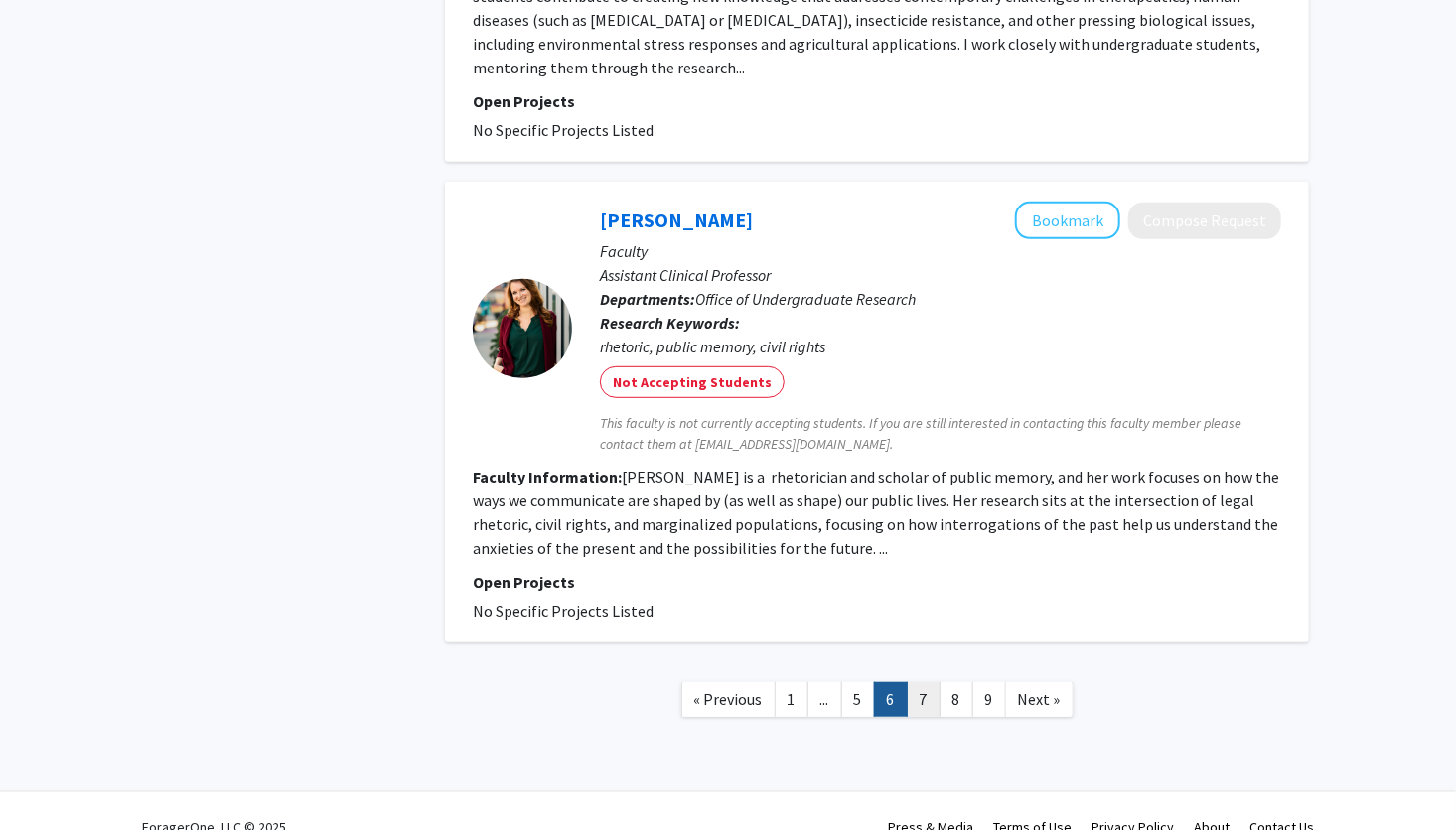 click on "7" 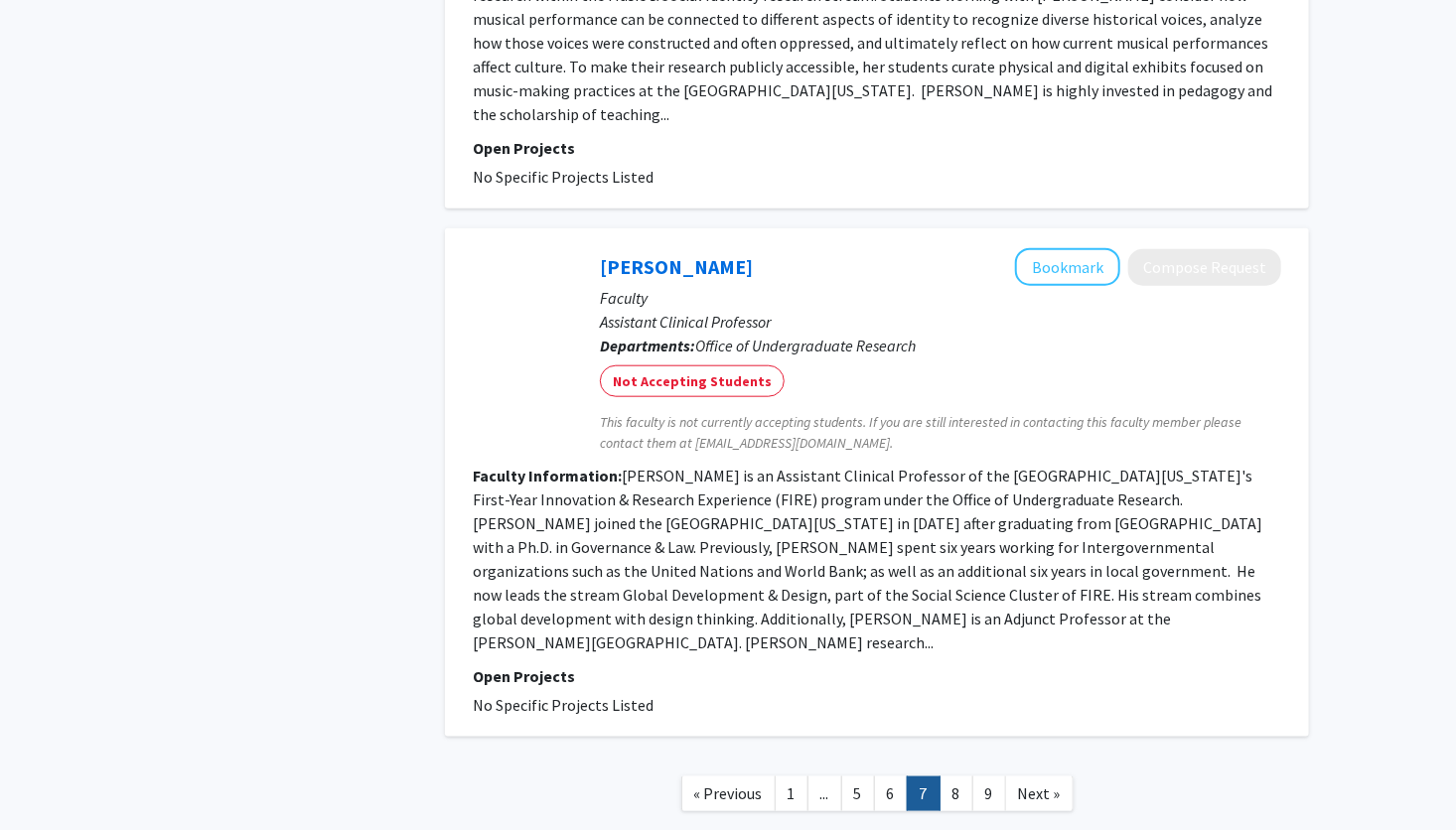 scroll, scrollTop: 4394, scrollLeft: 0, axis: vertical 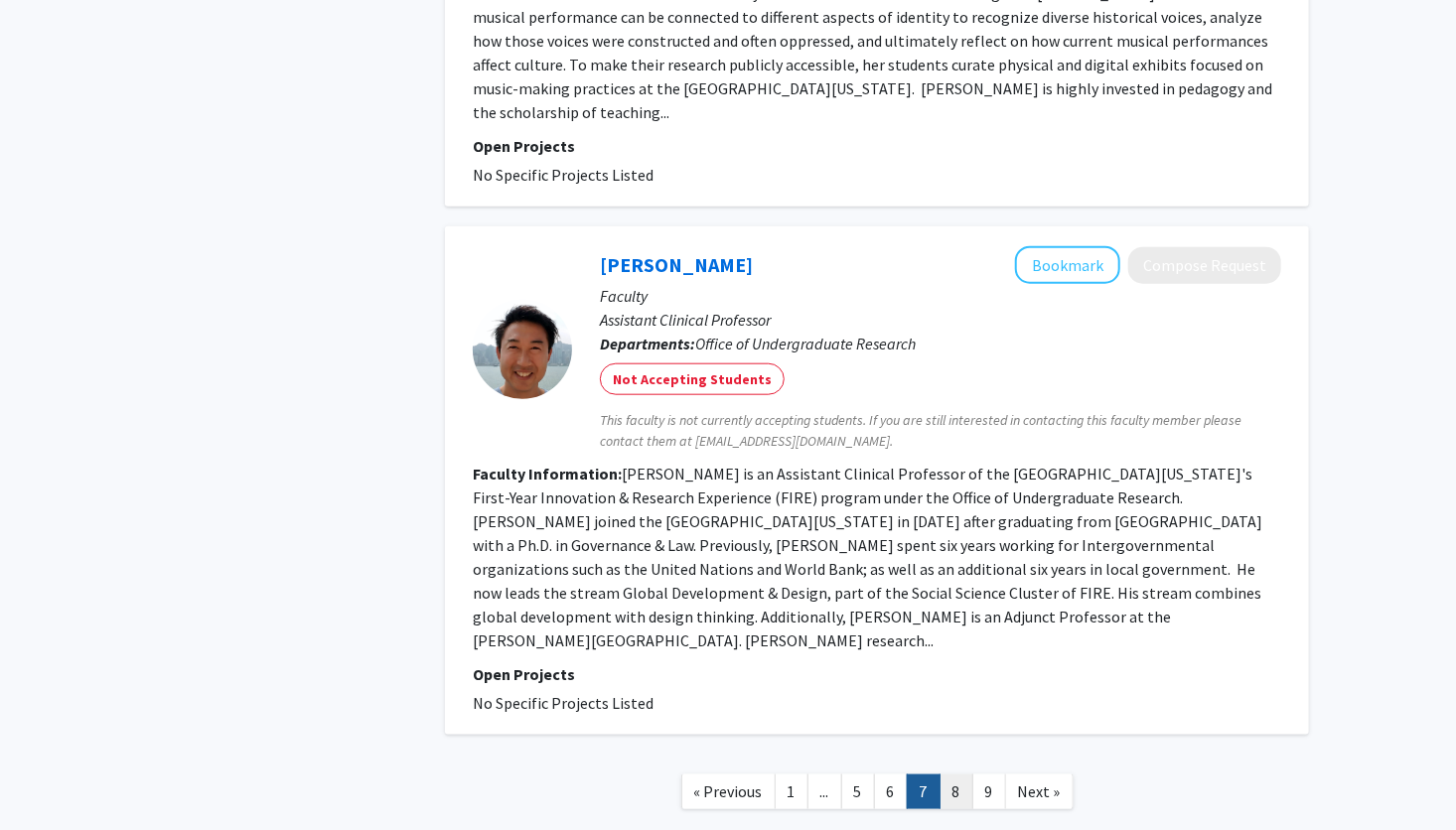 click on "8" 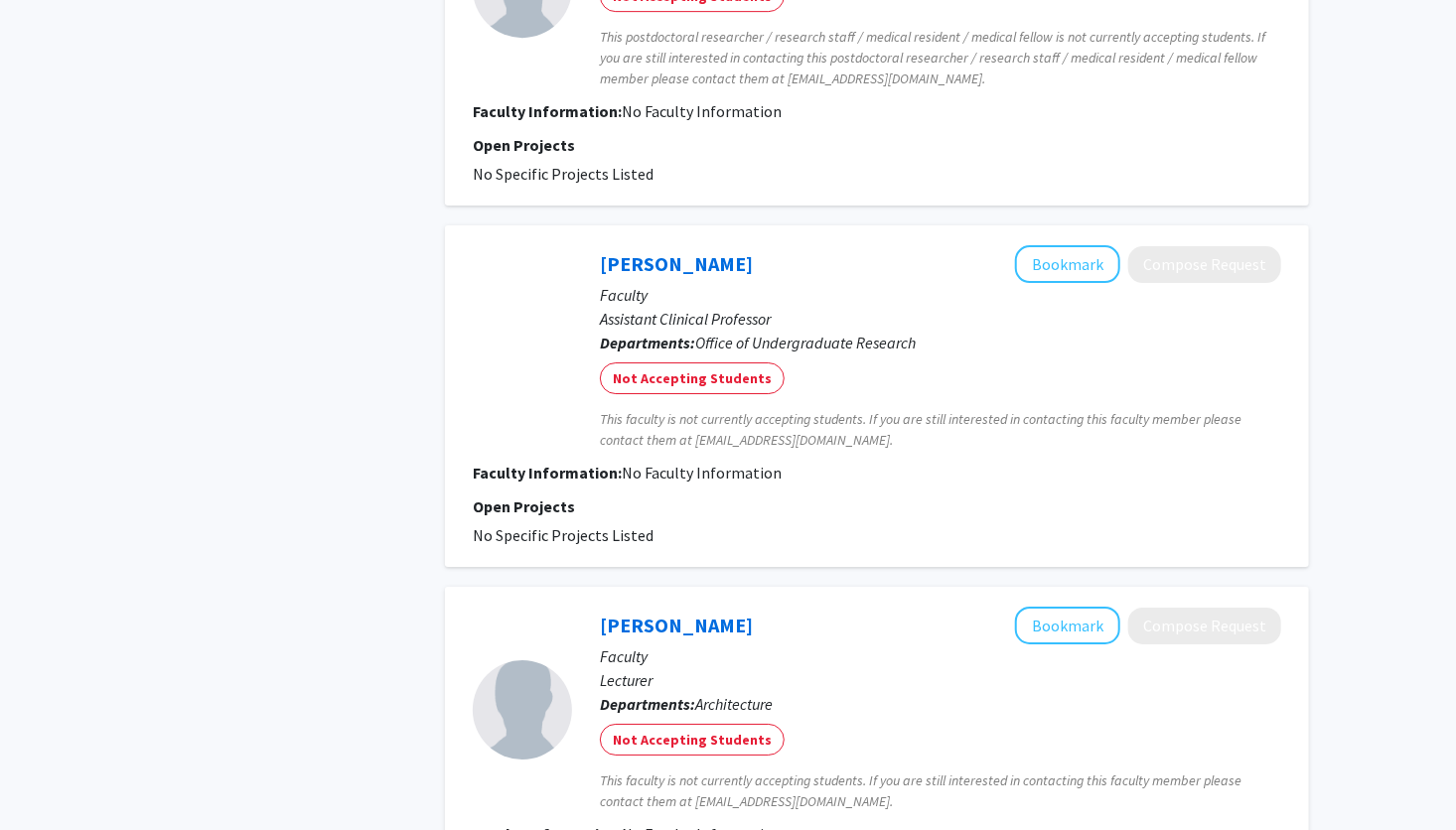 scroll, scrollTop: 3435, scrollLeft: 0, axis: vertical 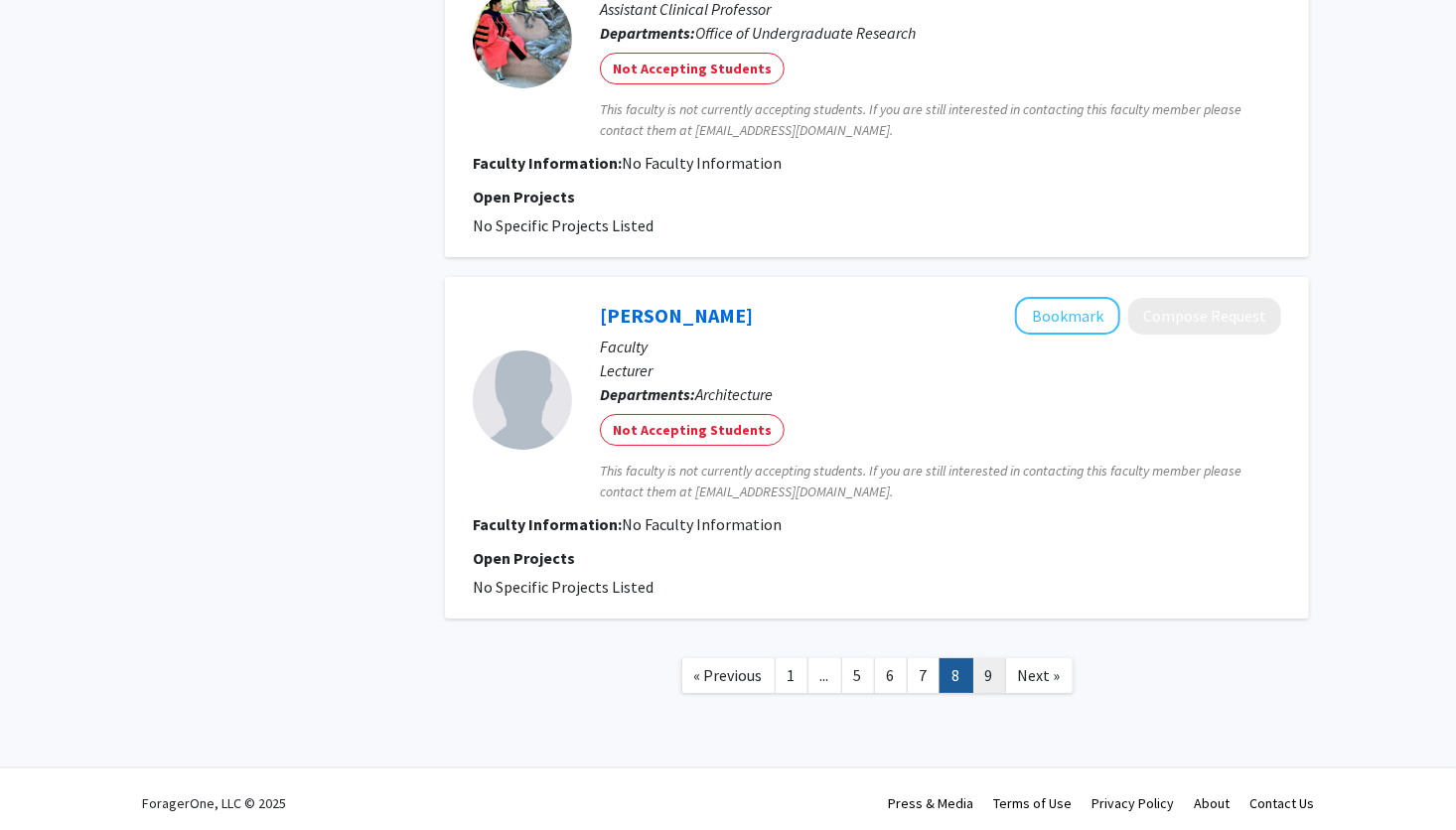 click on "9" 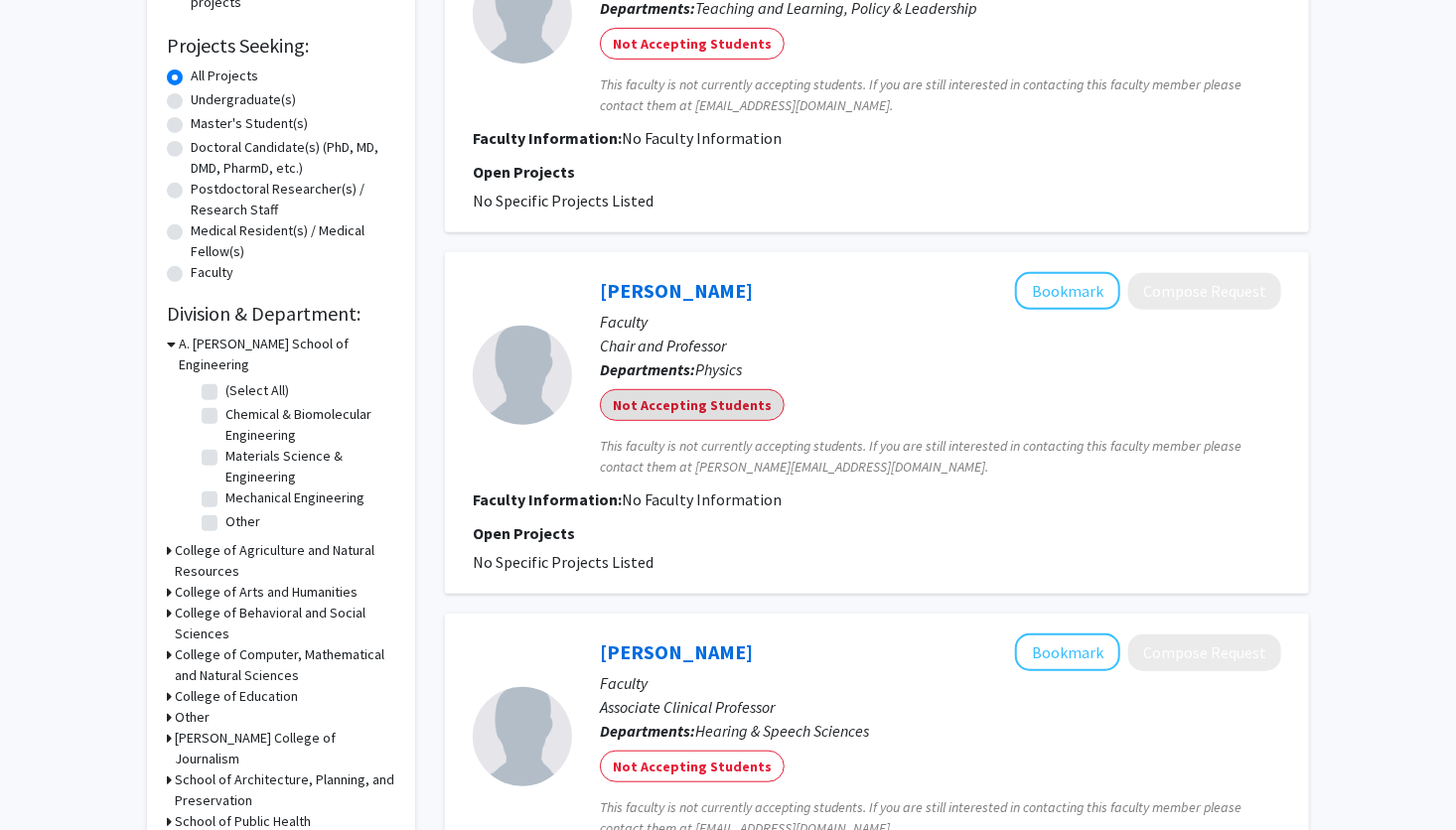 scroll, scrollTop: 0, scrollLeft: 0, axis: both 